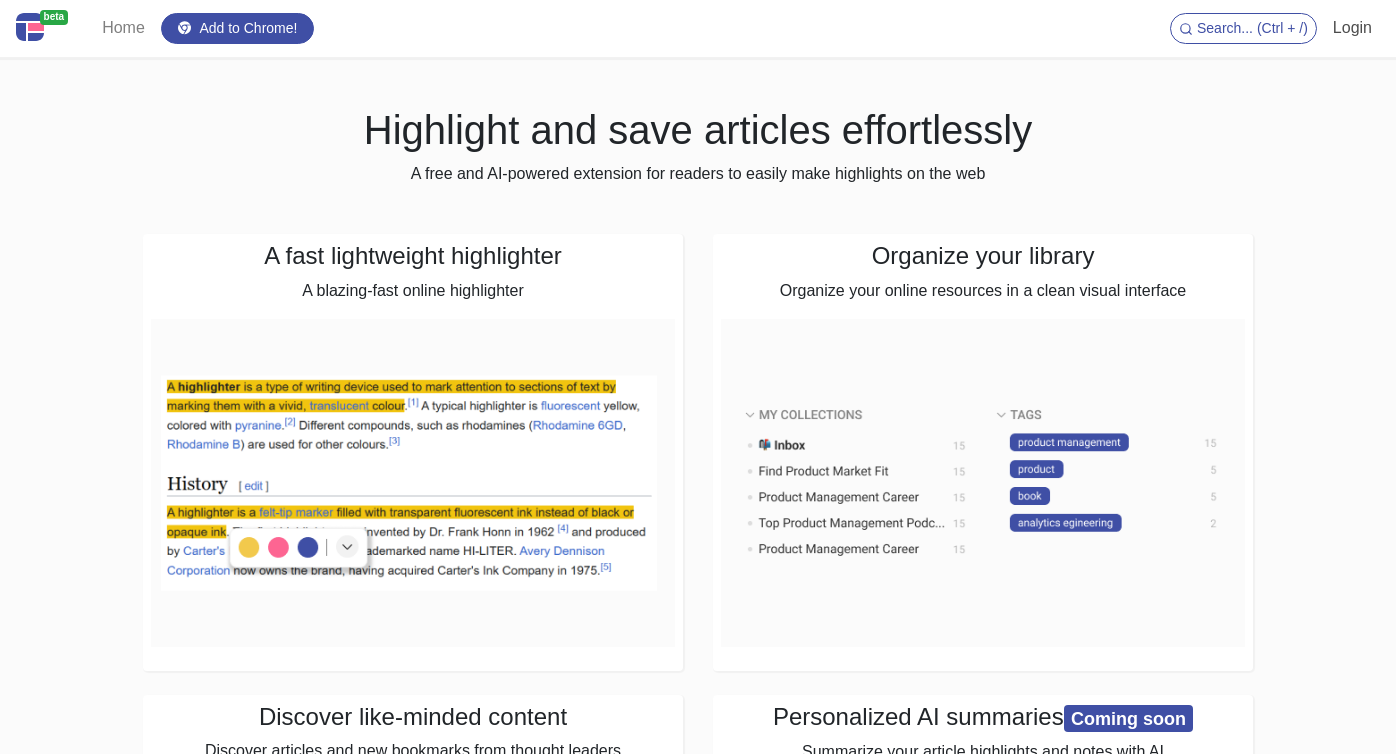 scroll, scrollTop: 0, scrollLeft: 0, axis: both 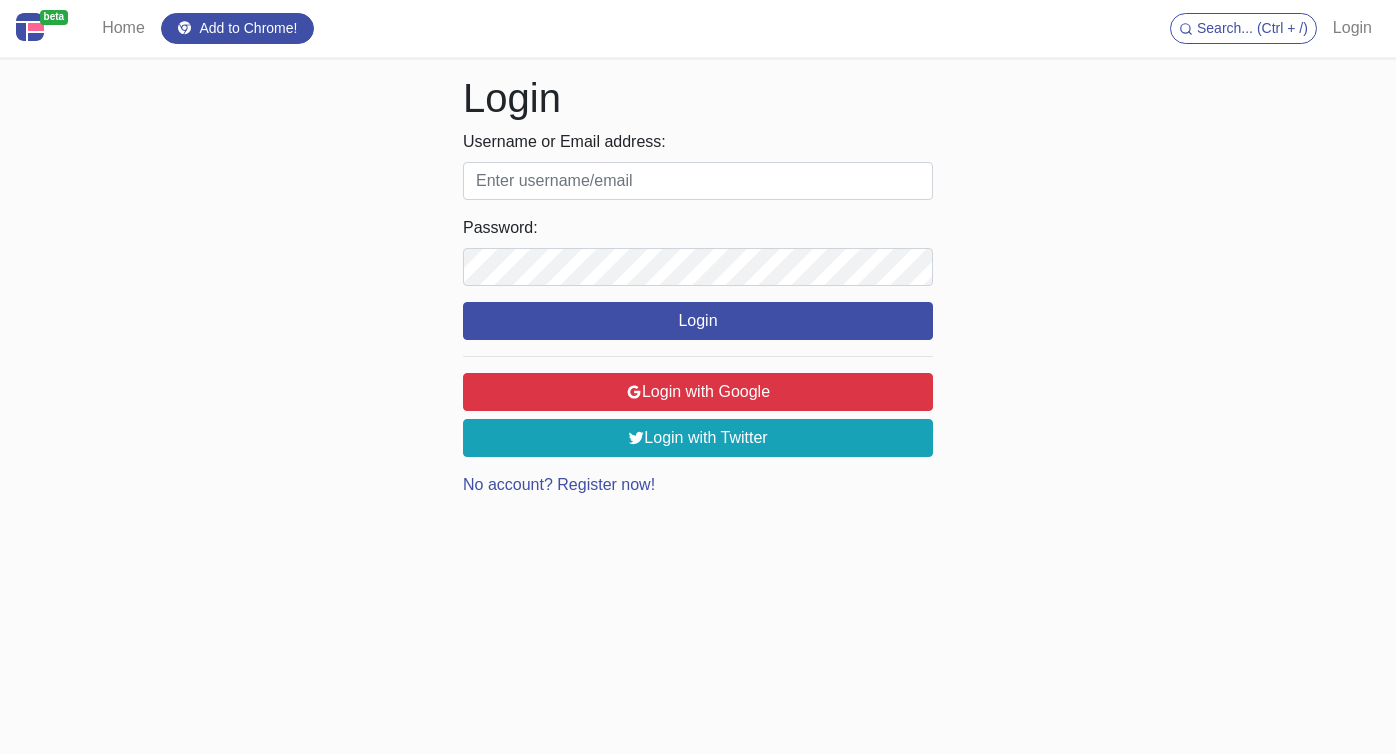 type on "[EMAIL_ADDRESS][DOMAIN_NAME]" 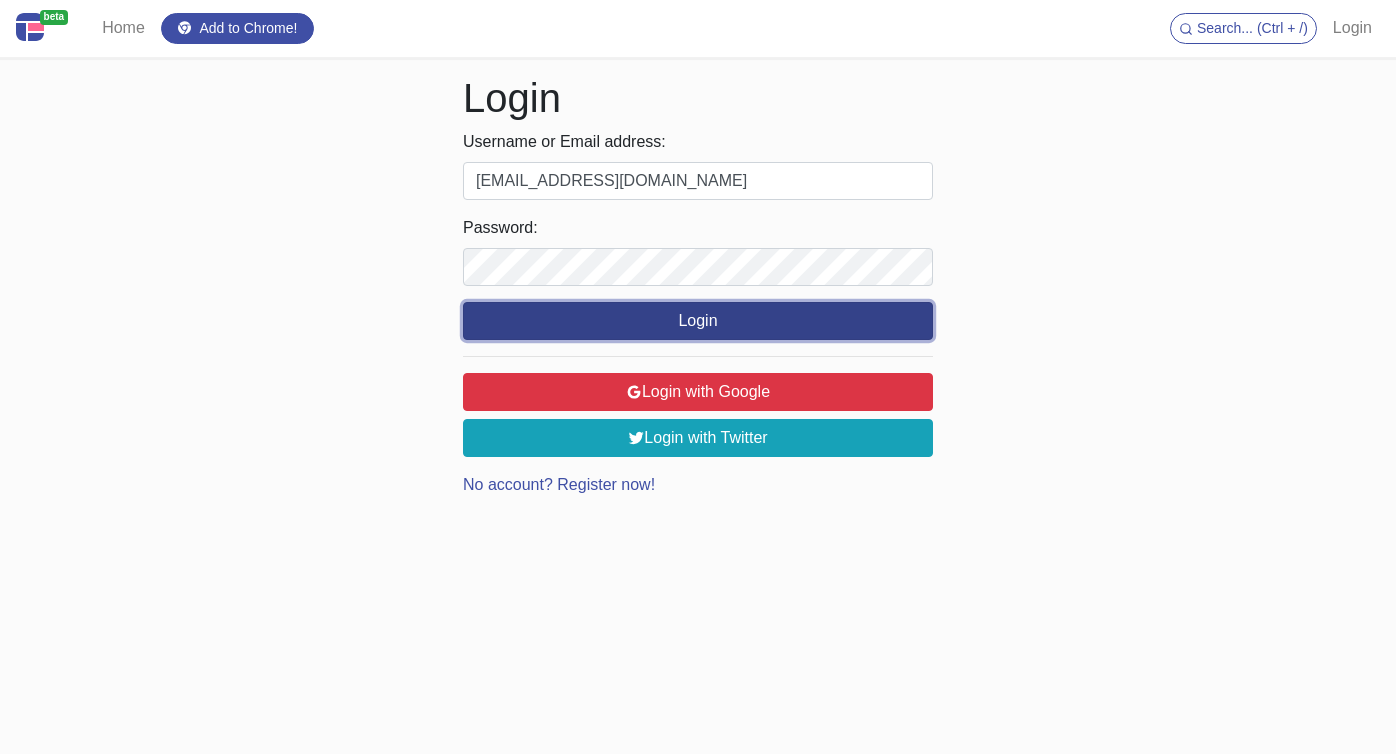 click on "Login" at bounding box center (698, 321) 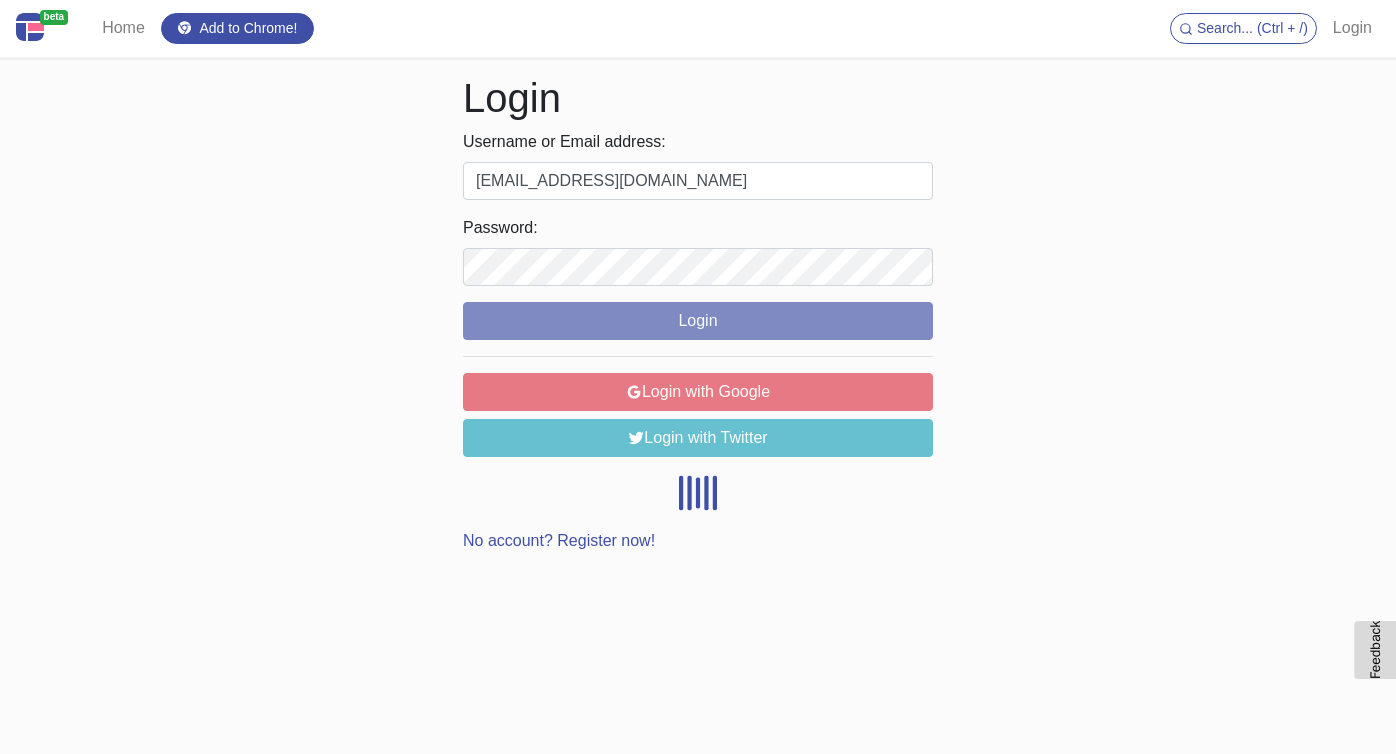 scroll, scrollTop: 0, scrollLeft: 0, axis: both 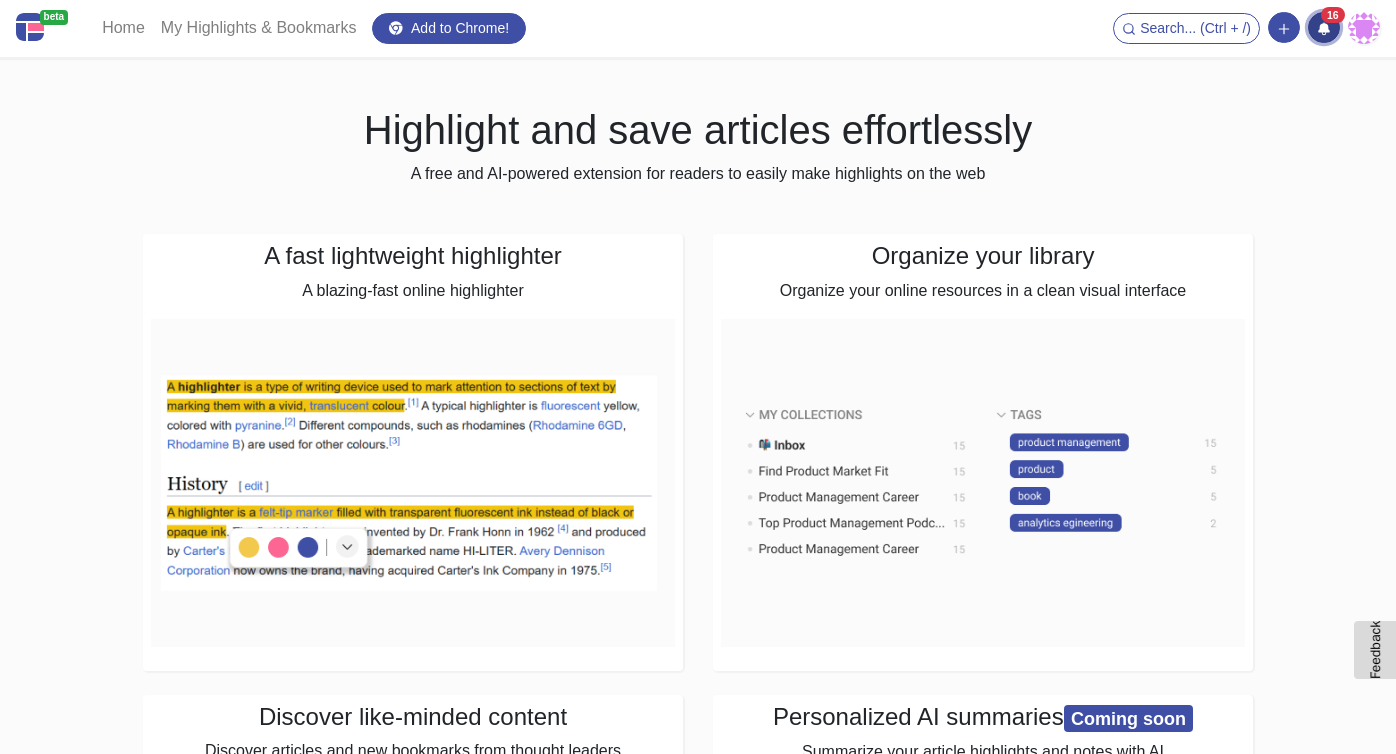 click 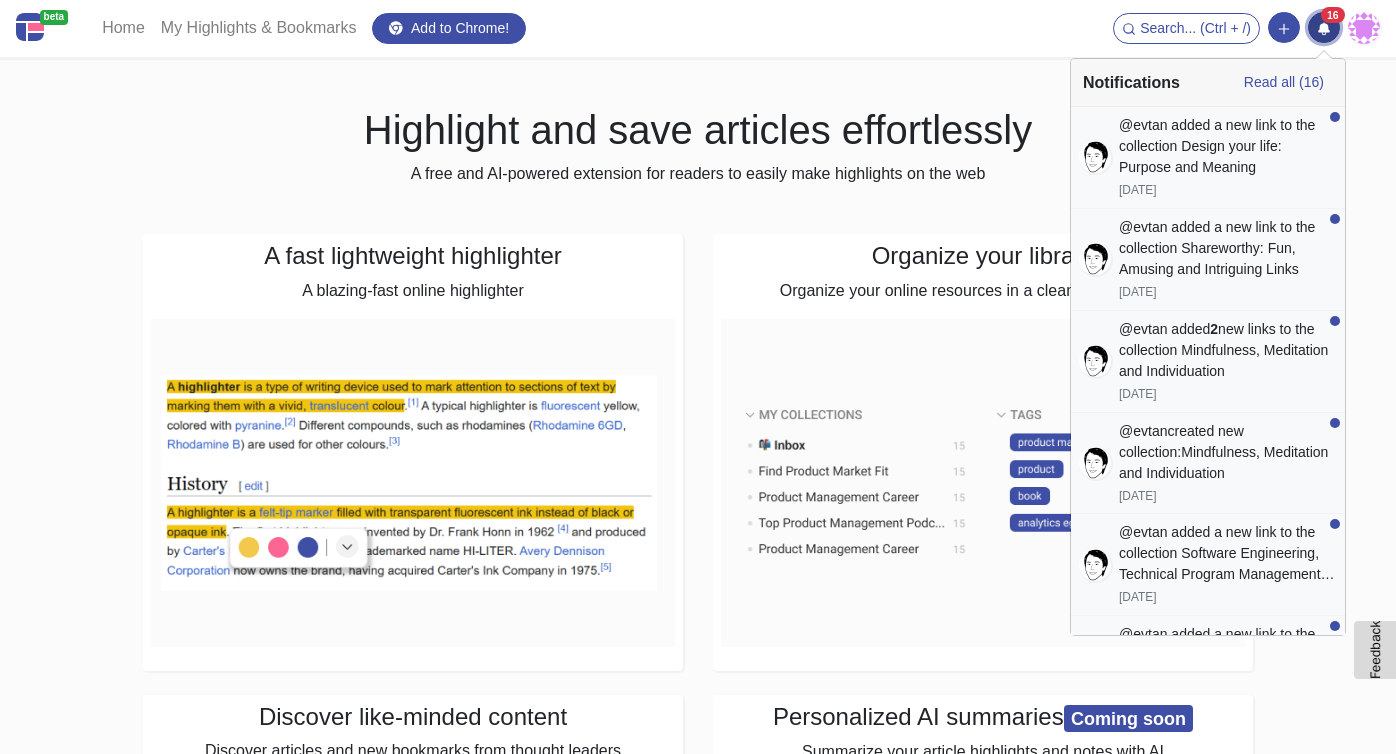 scroll, scrollTop: 521, scrollLeft: 0, axis: vertical 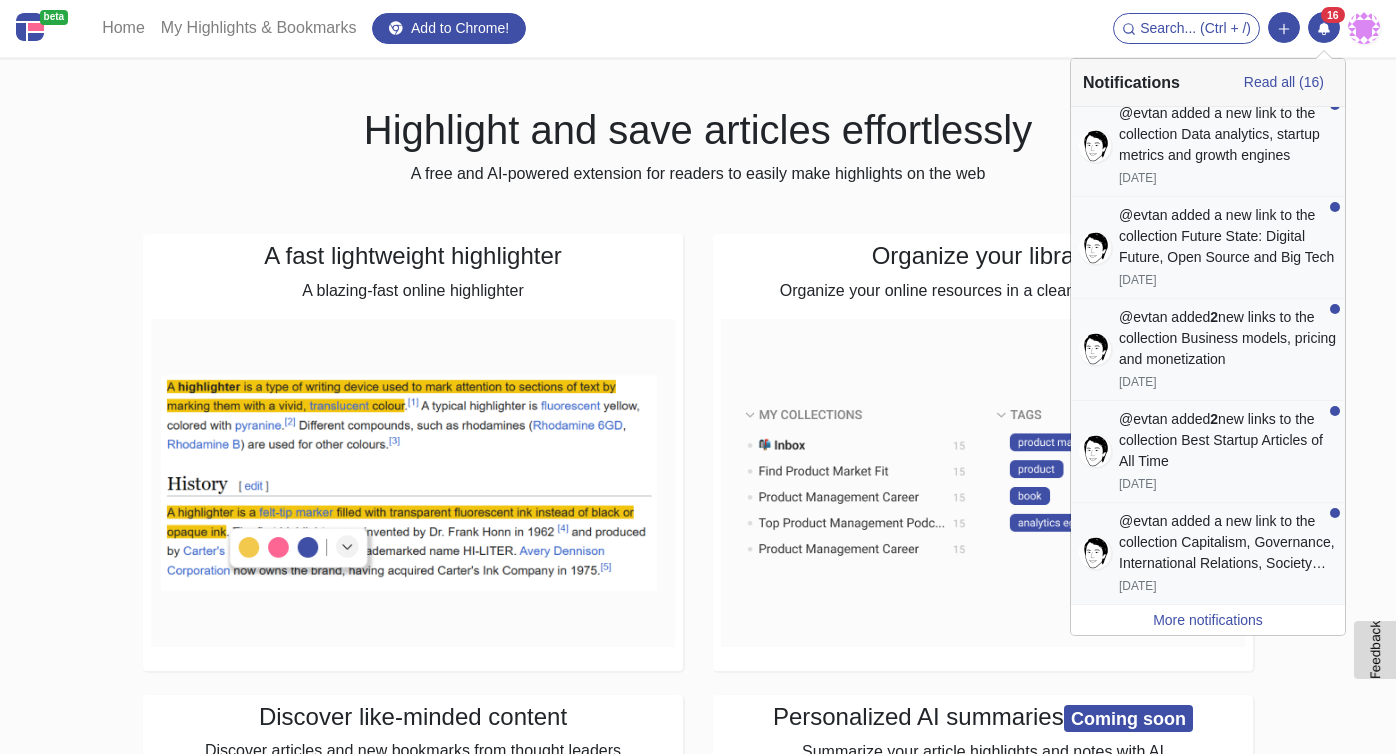 click on "Home
My Highlights & Bookmarks
Add to Chrome!
Search... (Ctrl + /)
Add a link block
Add a note block
16
@Anna2911
My Profile   My Highlights & Bookmarks     Centroly Blog   Terms of Service   Feedback     Logout" at bounding box center (737, 28) 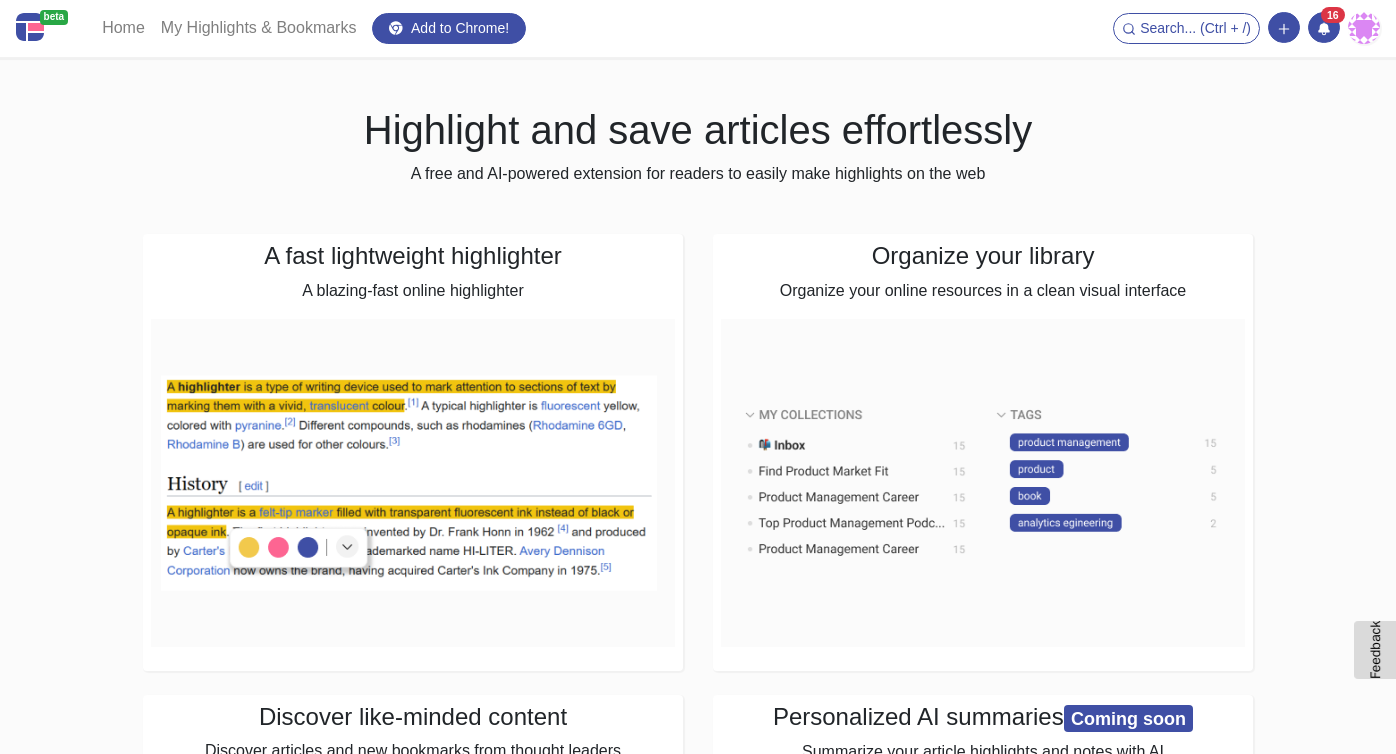 click on "beta" at bounding box center (47, 28) 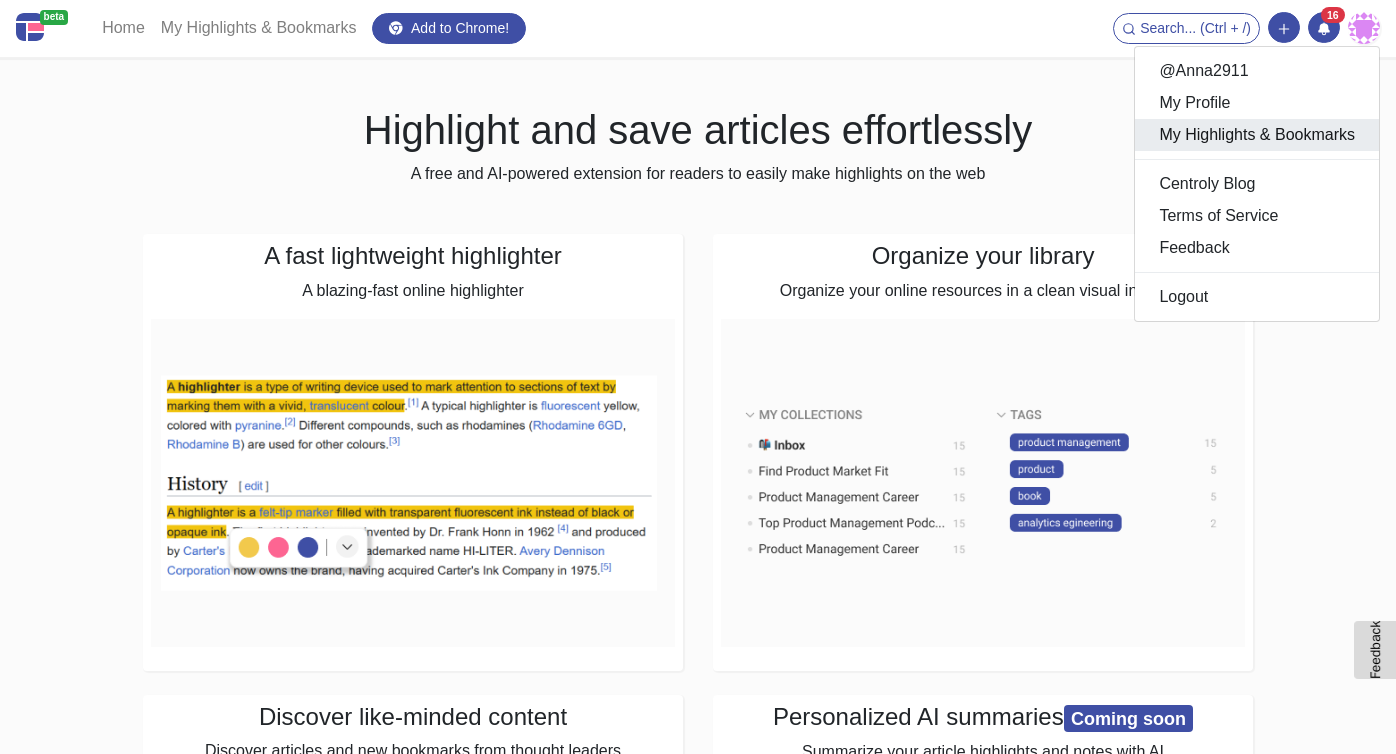 click on "My Highlights & Bookmarks" at bounding box center (1257, 135) 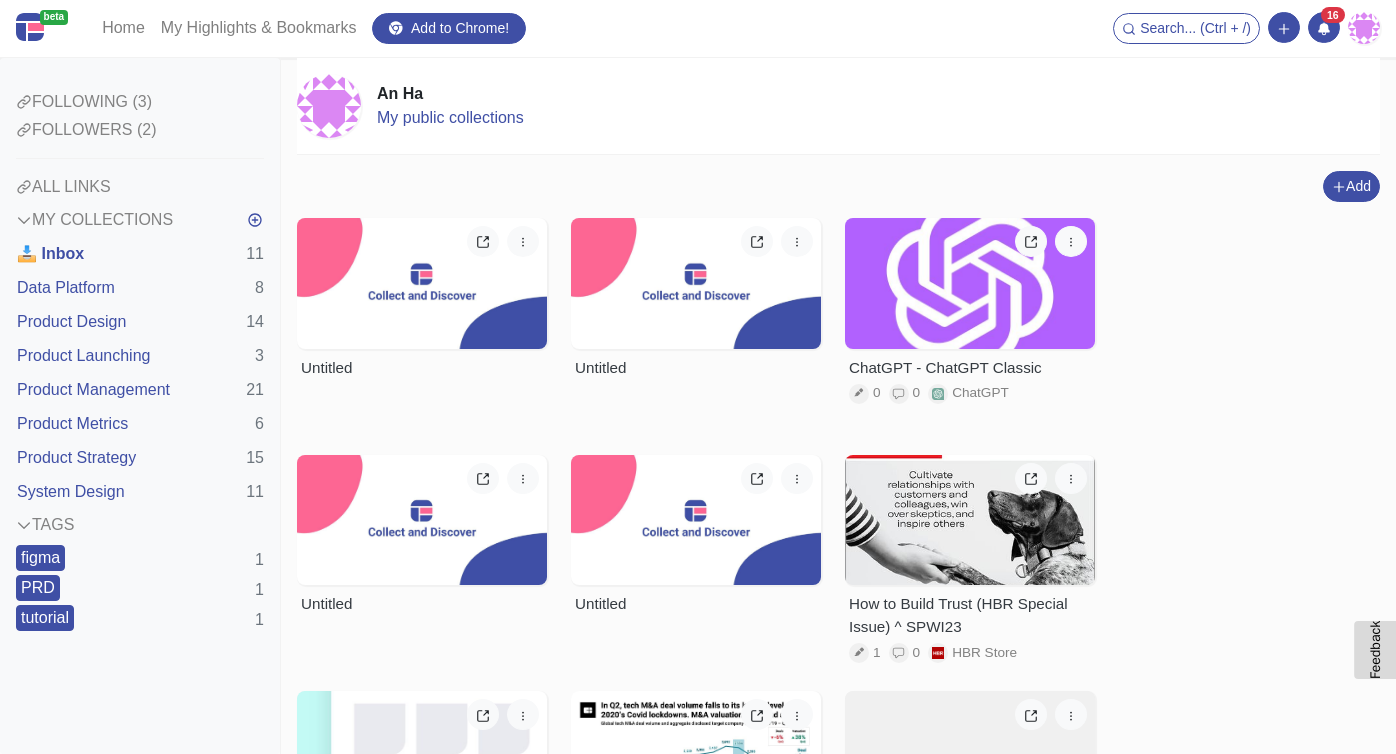 click on "FOLLOWING
(3)" at bounding box center [140, 102] 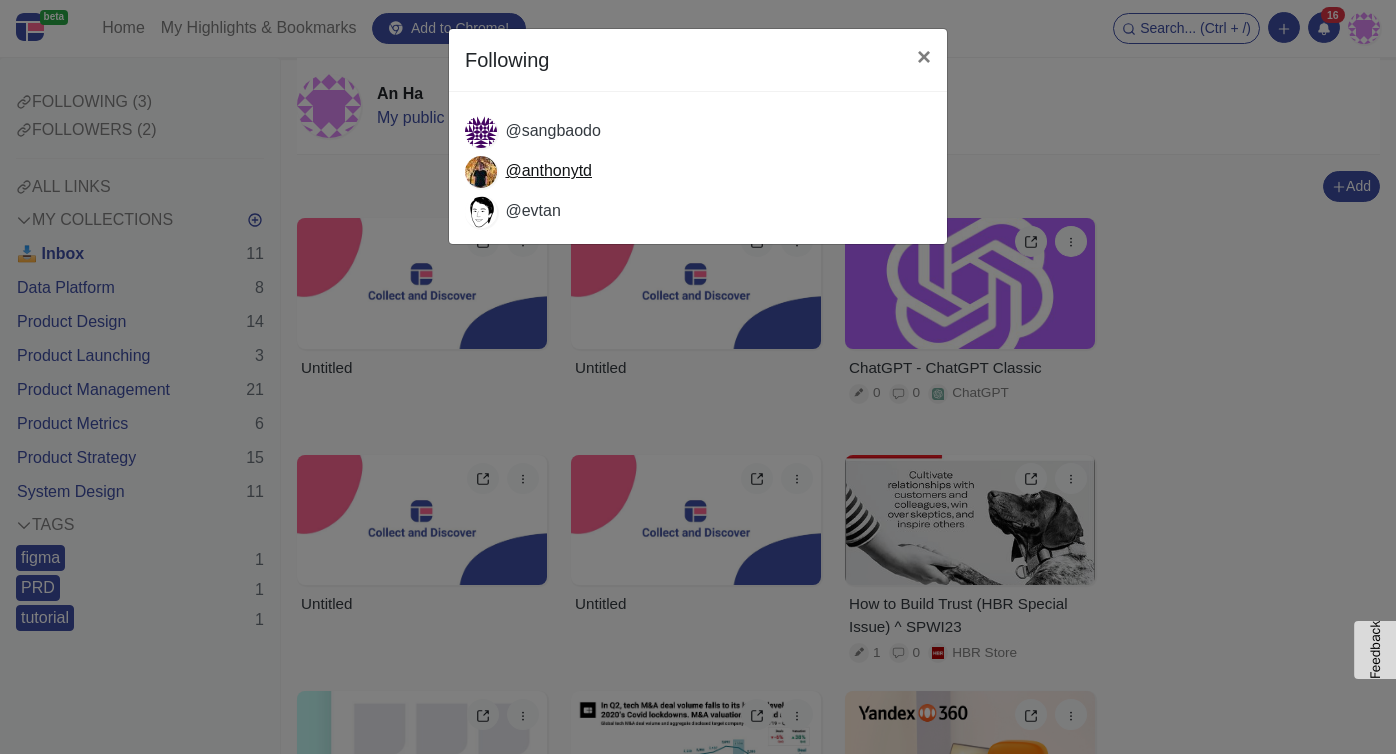 click on "@anthonytd" at bounding box center [548, 170] 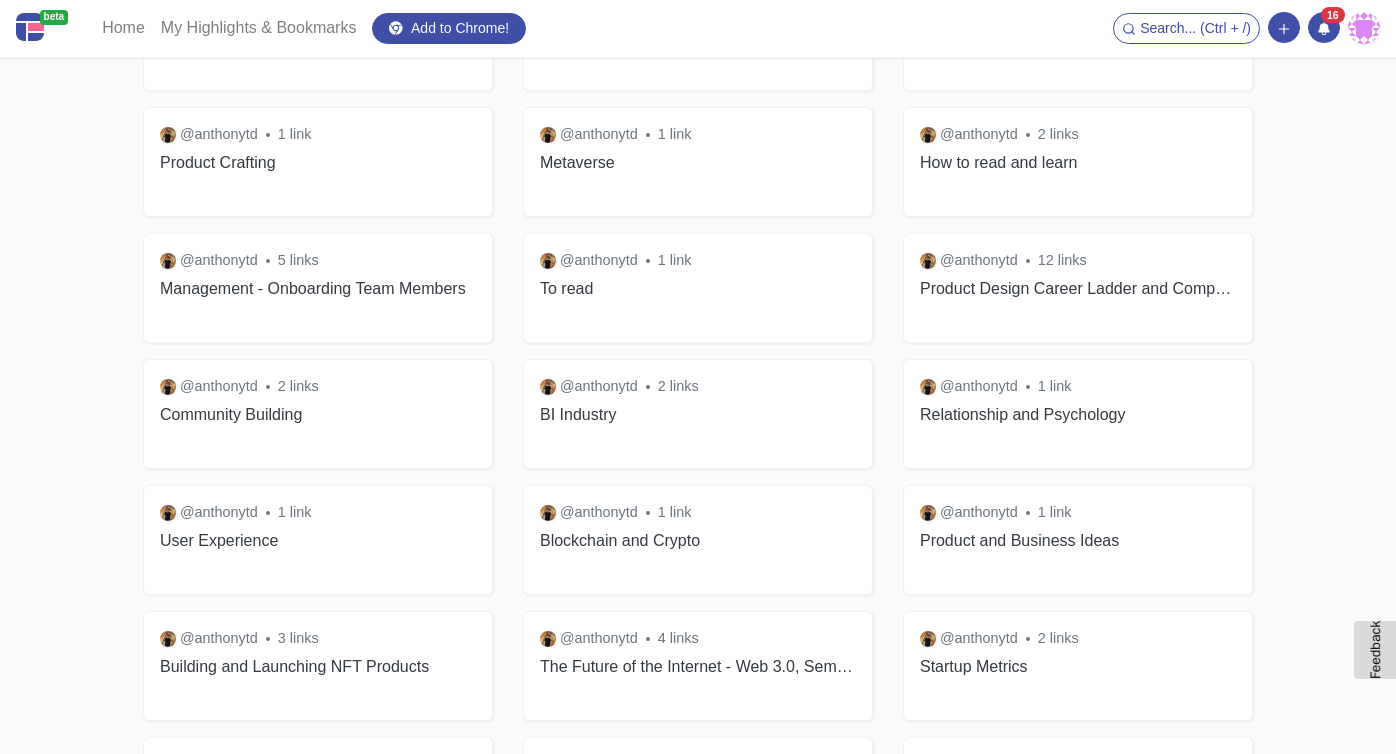 scroll, scrollTop: 212, scrollLeft: 0, axis: vertical 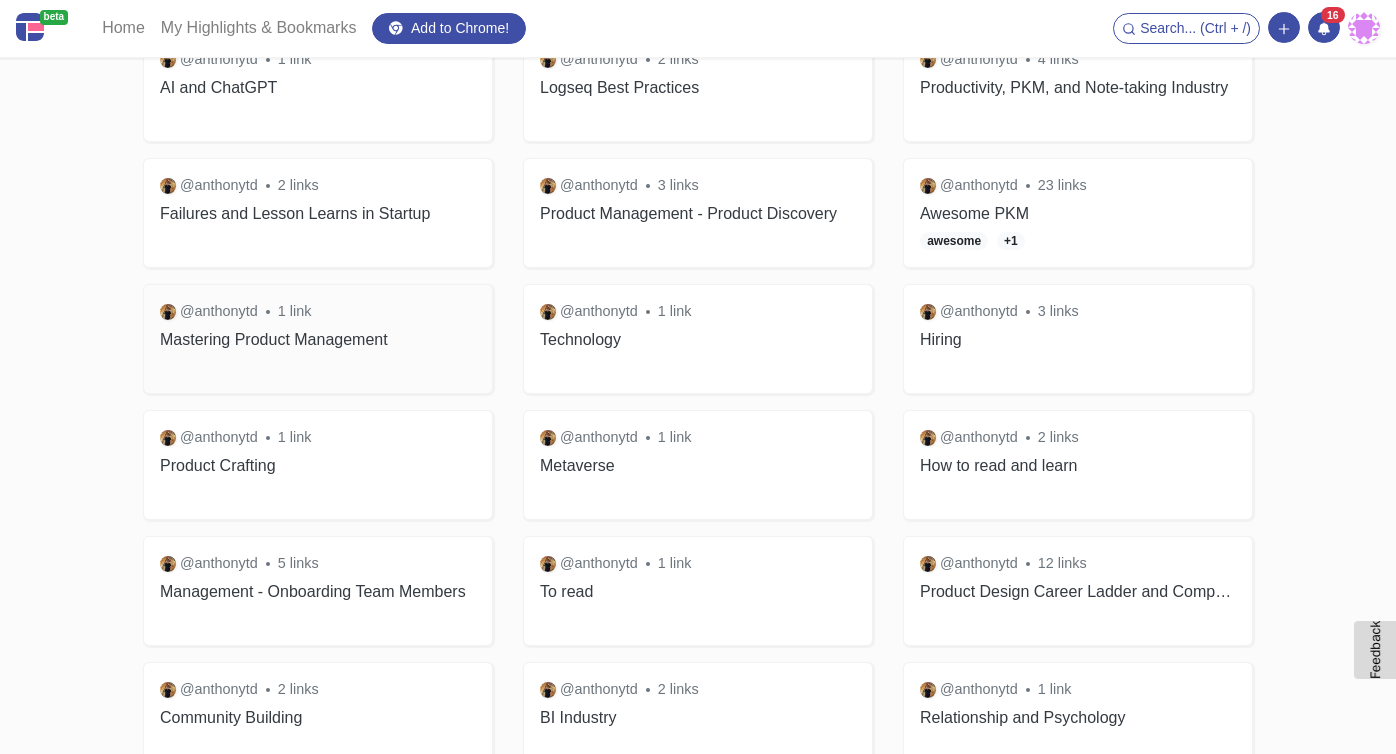 click on "Mastering Product Management" at bounding box center (318, 339) 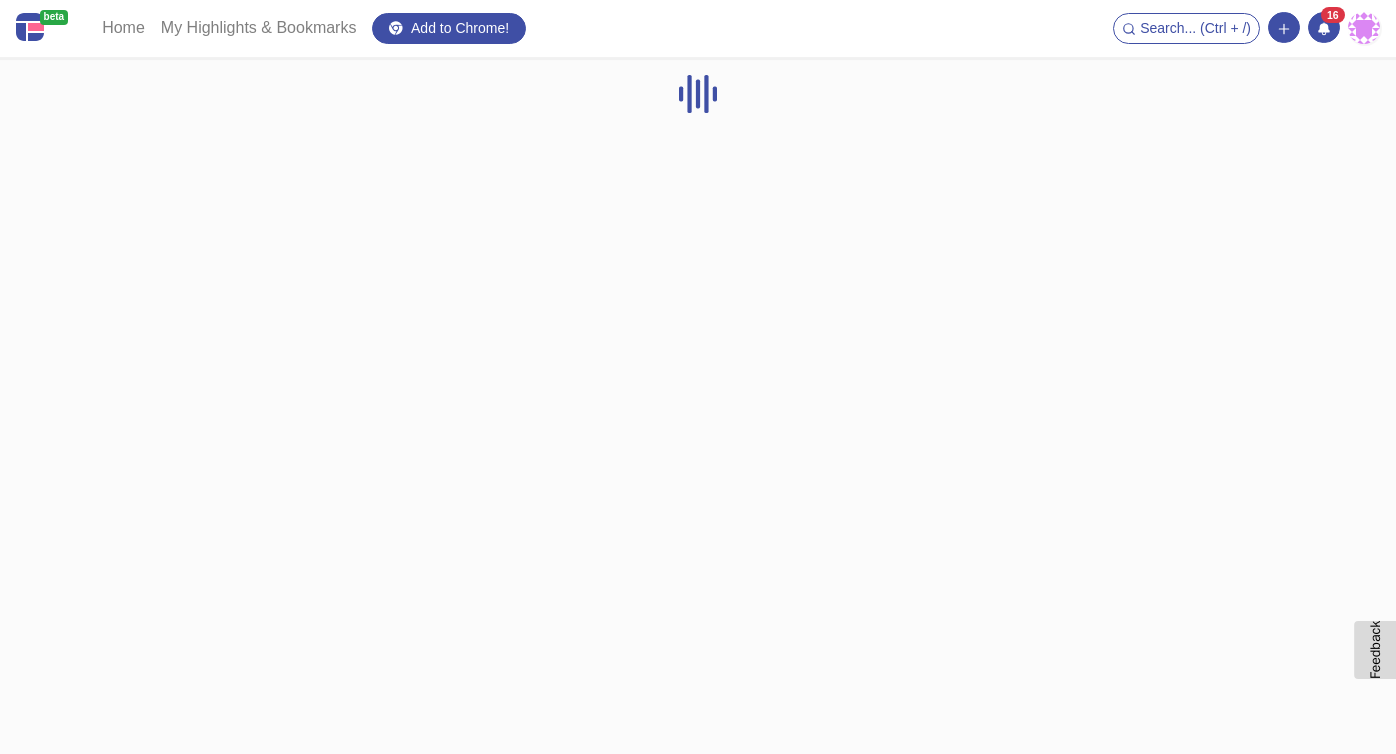 scroll, scrollTop: 0, scrollLeft: 0, axis: both 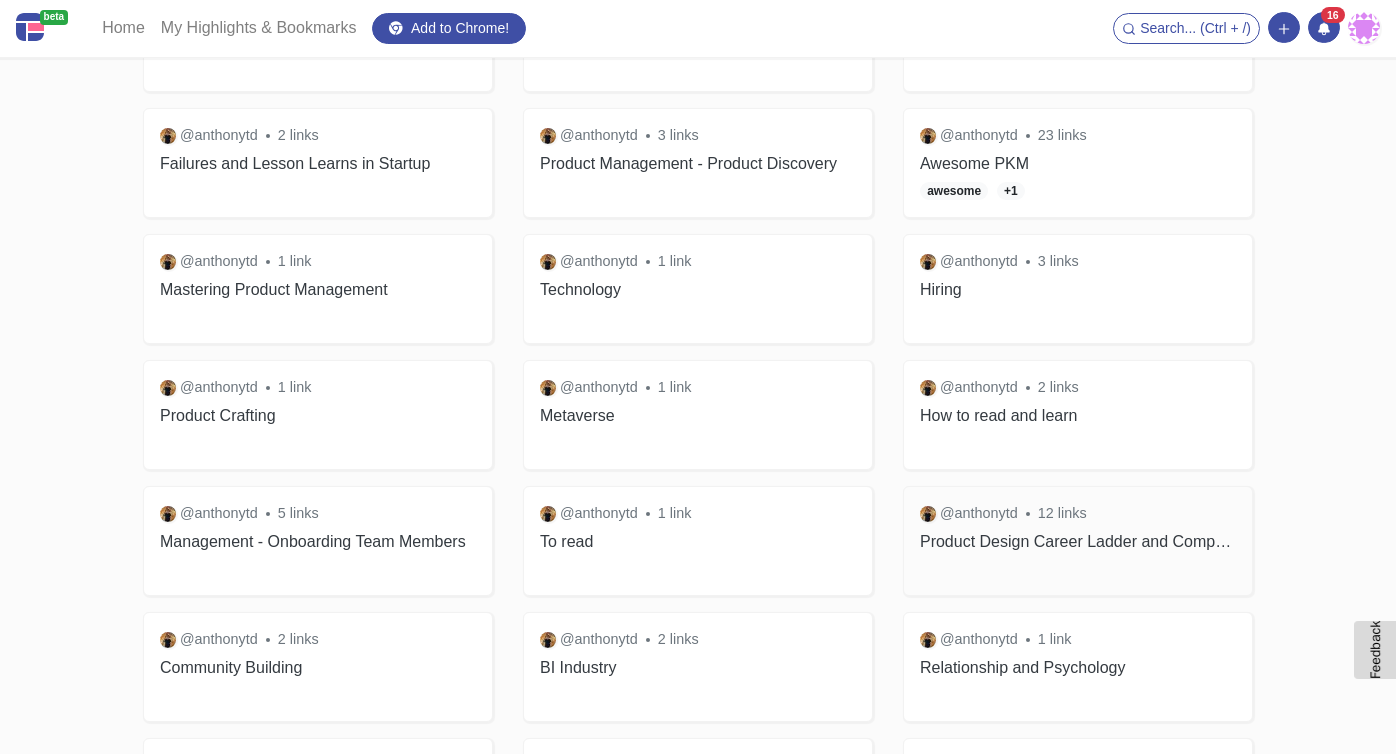 click on "Product Design Career Ladder and Competency Model" at bounding box center (1078, 541) 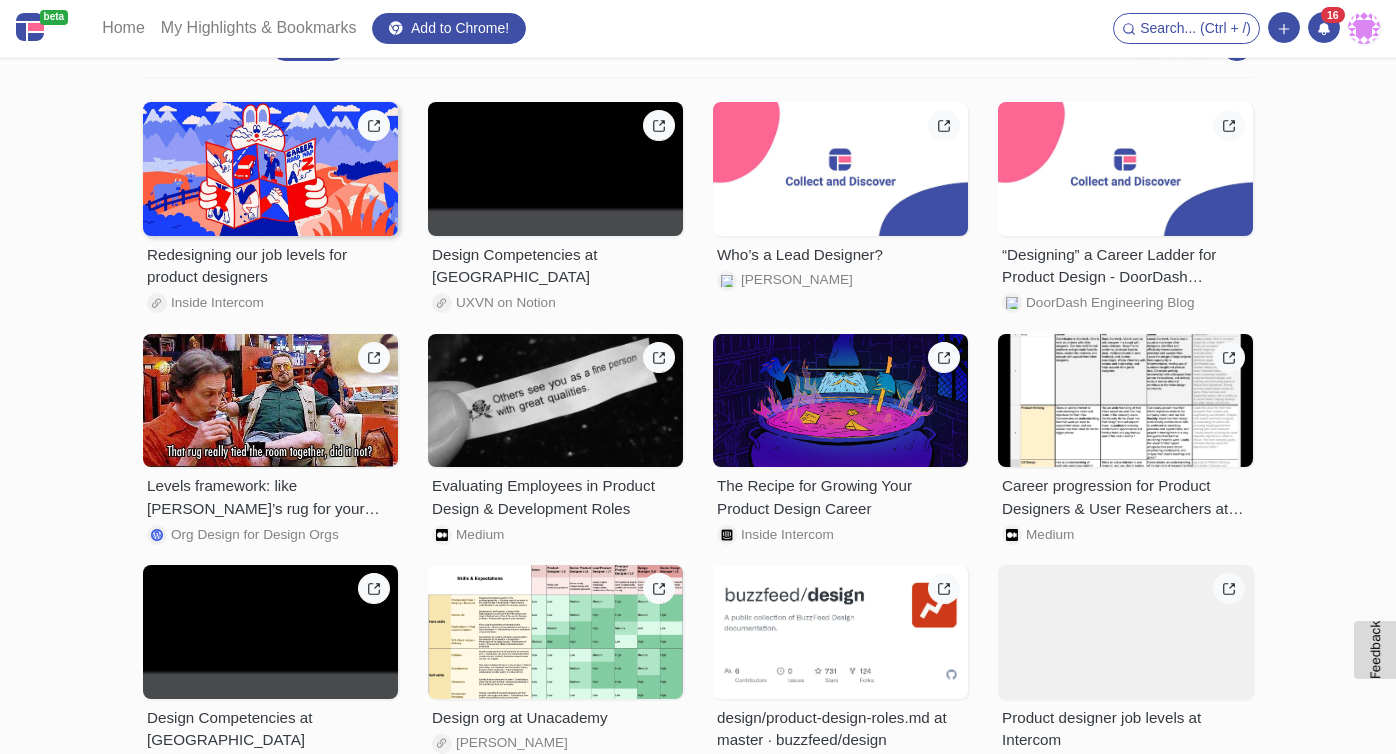scroll, scrollTop: 0, scrollLeft: 0, axis: both 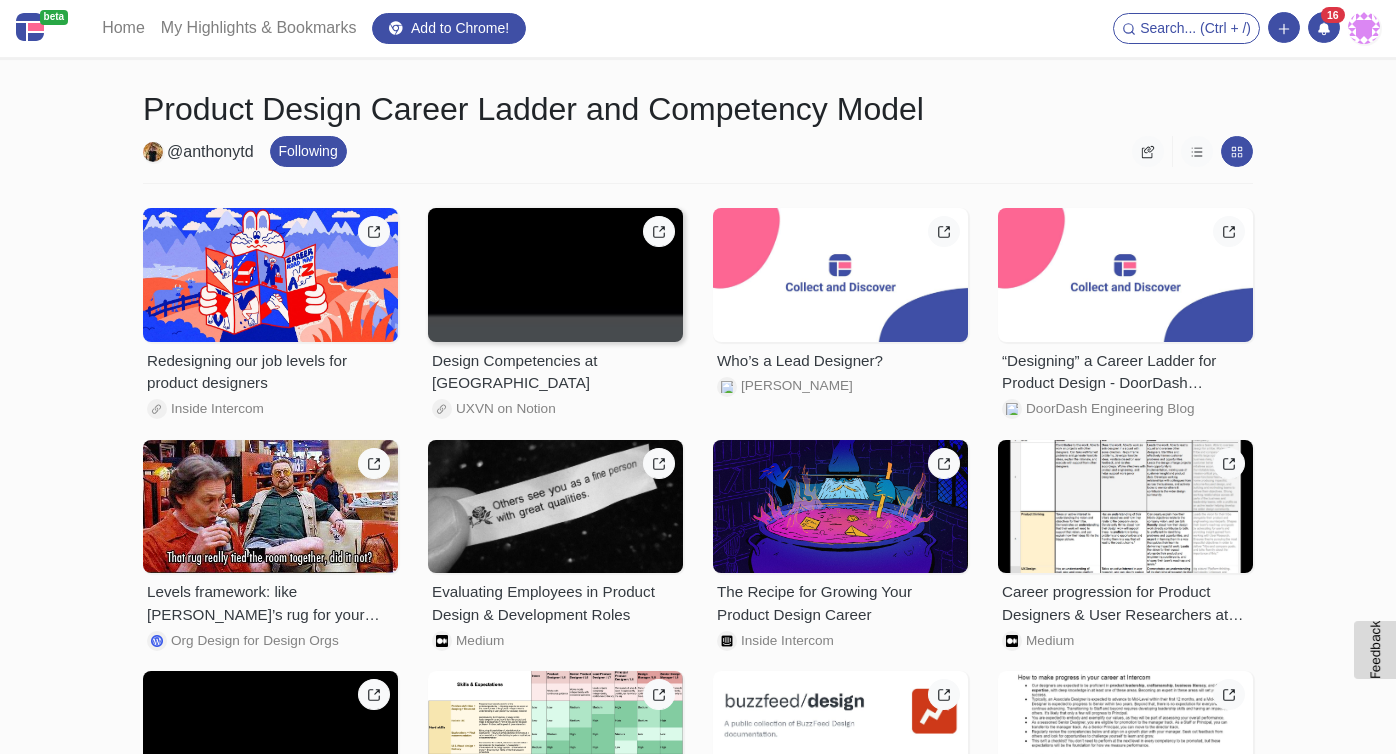 click on "Design Competencies at [GEOGRAPHIC_DATA]" at bounding box center (555, 373) 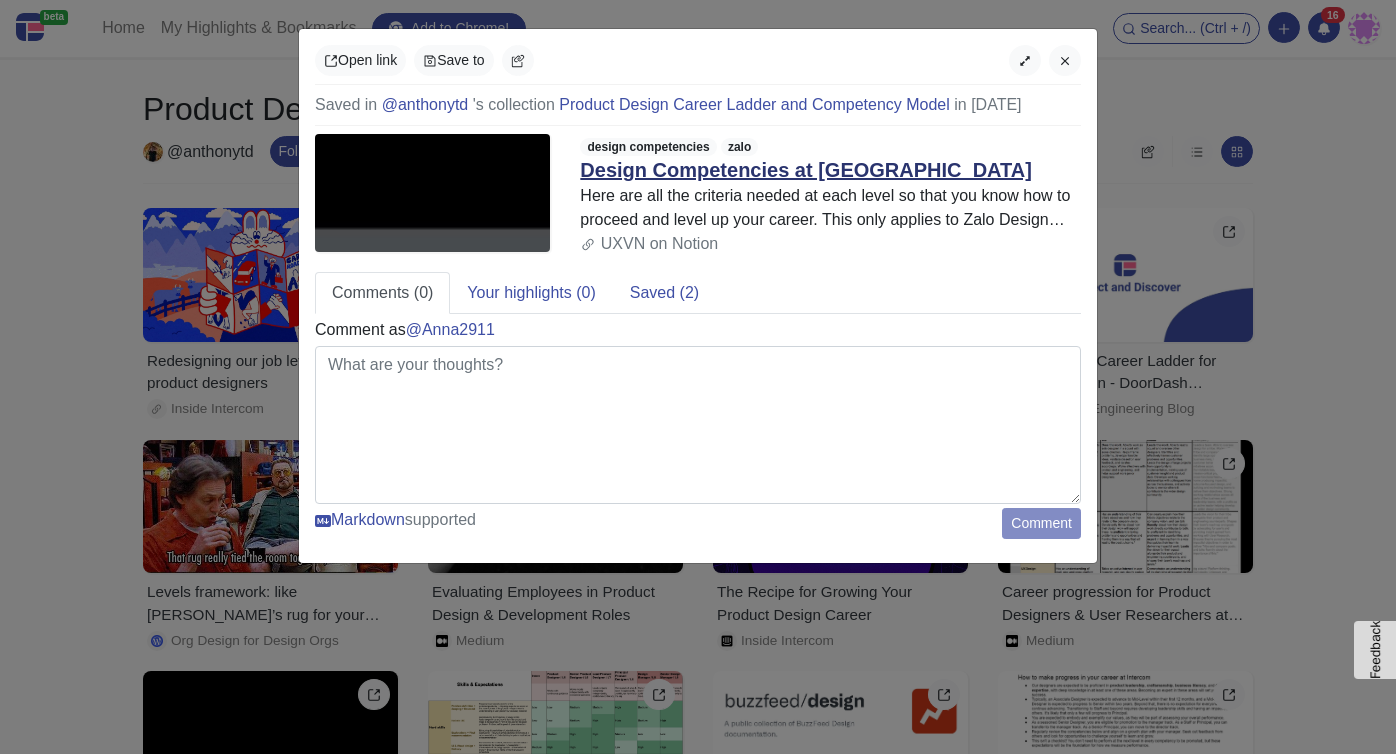 click on "Design Competencies at [GEOGRAPHIC_DATA]" at bounding box center [806, 170] 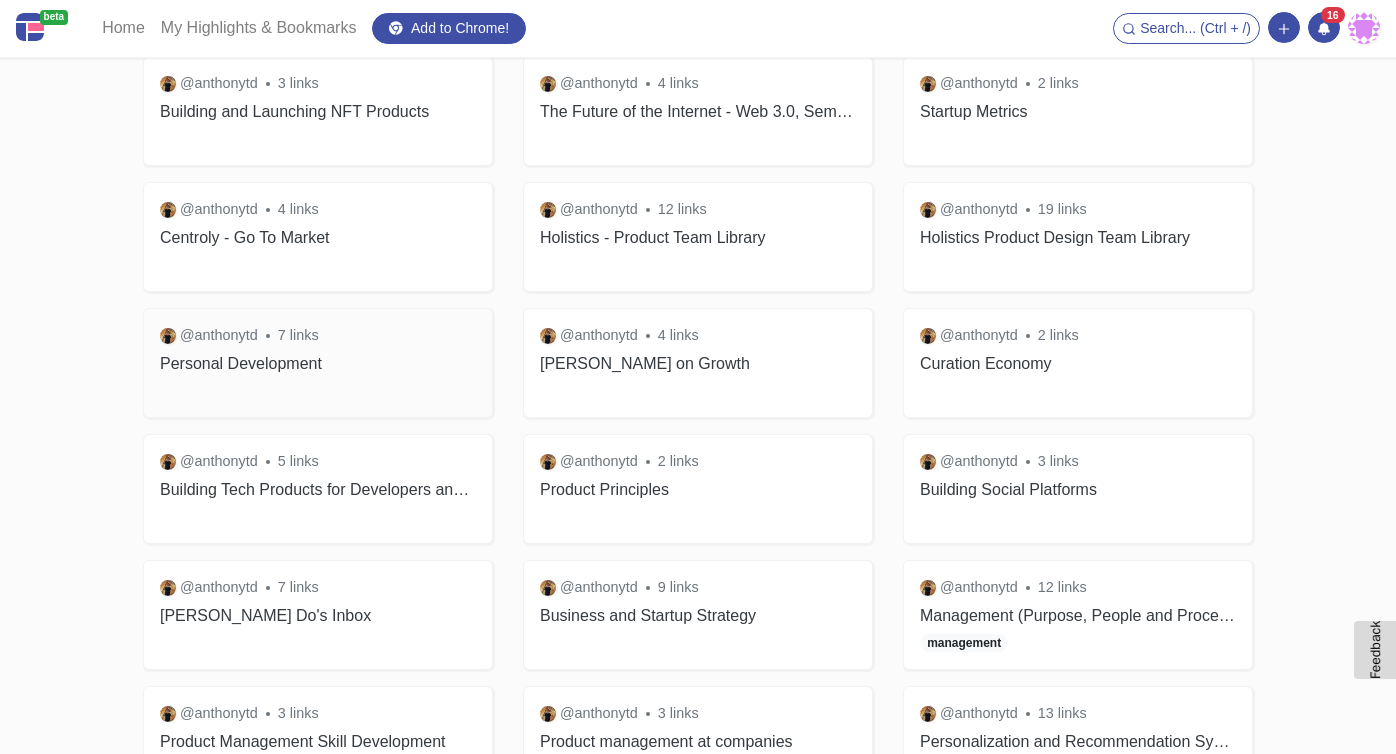 scroll, scrollTop: 1071, scrollLeft: 0, axis: vertical 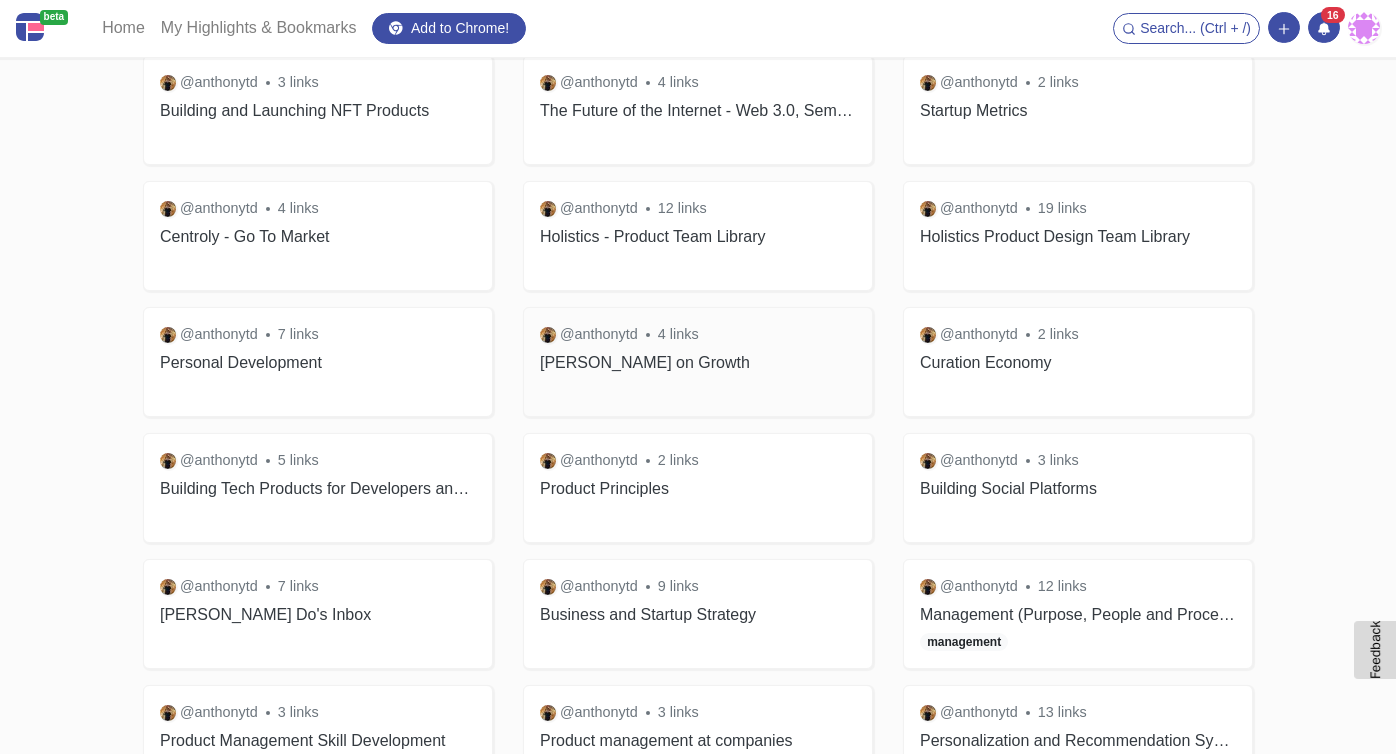 click on "[PERSON_NAME] on Growth" at bounding box center [698, 362] 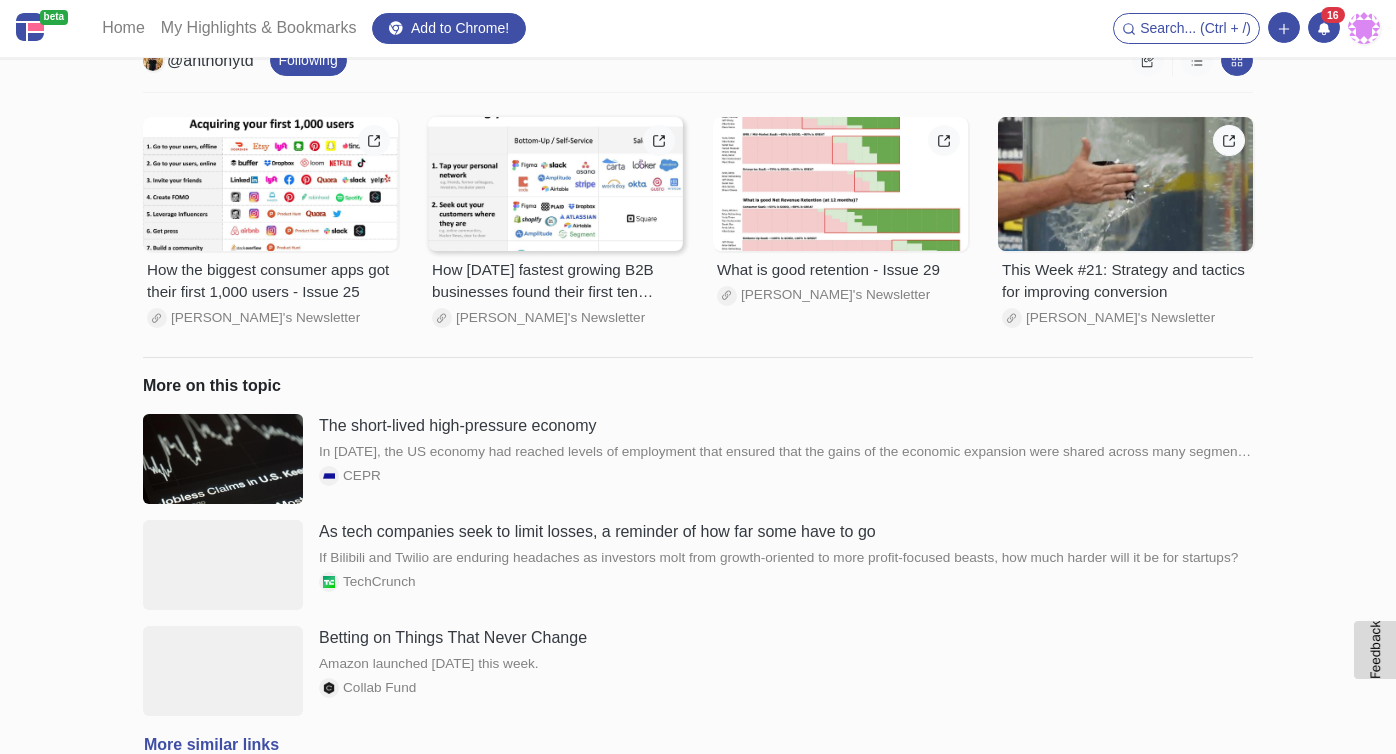 scroll, scrollTop: 144, scrollLeft: 0, axis: vertical 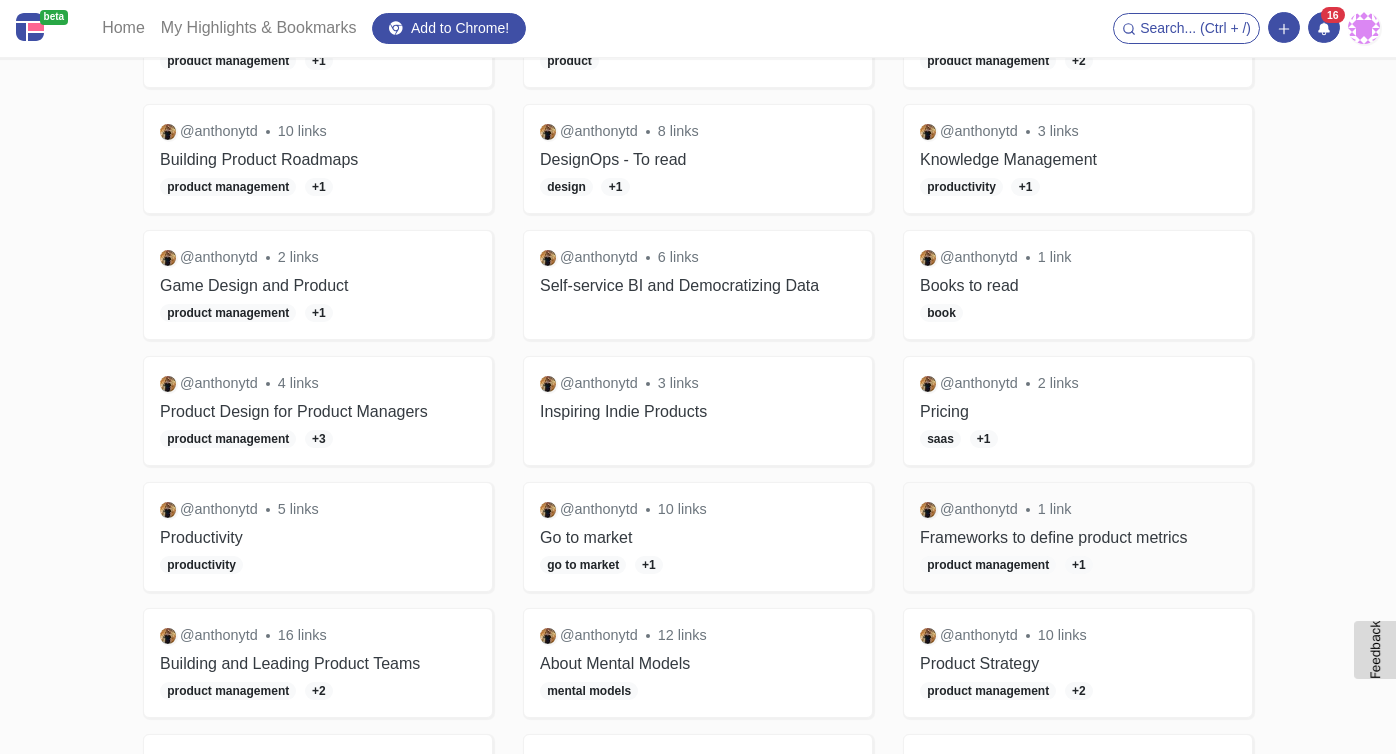 click on "Frameworks to define product metrics" at bounding box center (1078, 537) 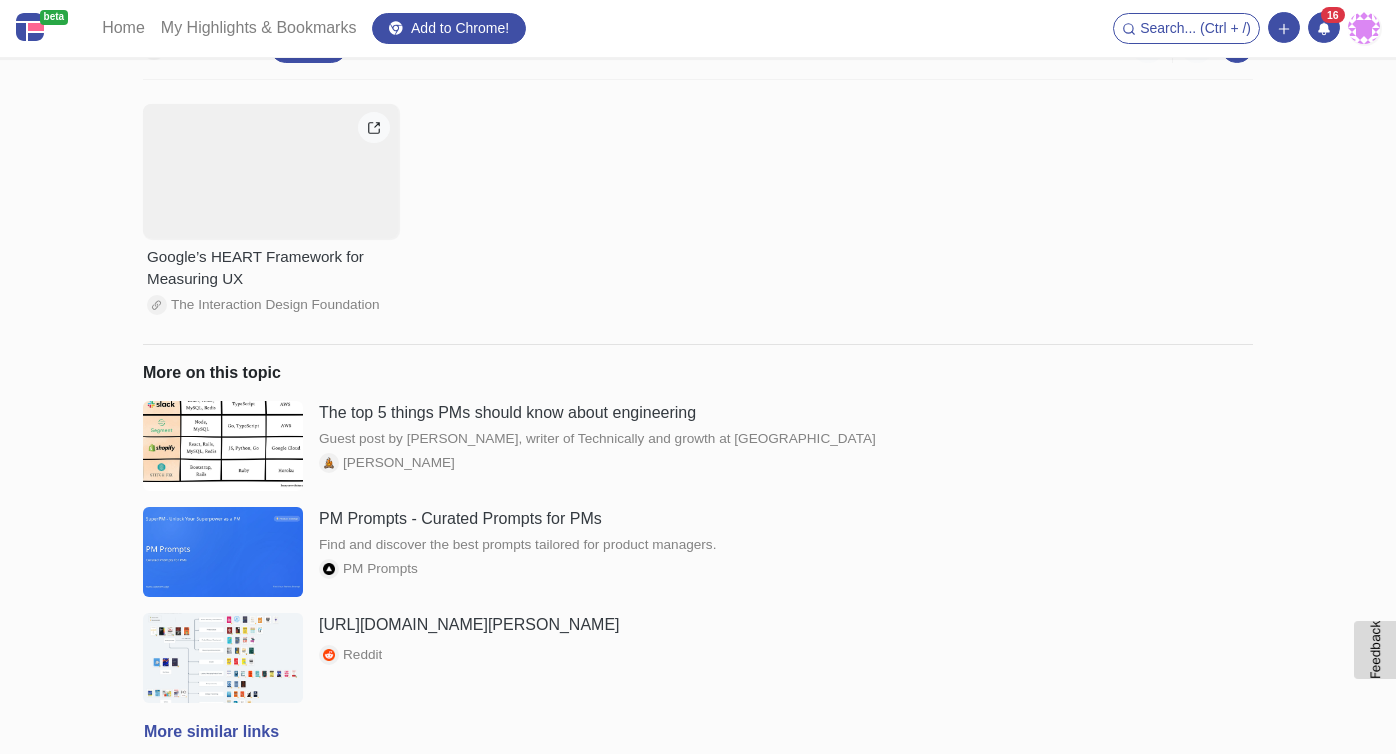 scroll, scrollTop: 168, scrollLeft: 0, axis: vertical 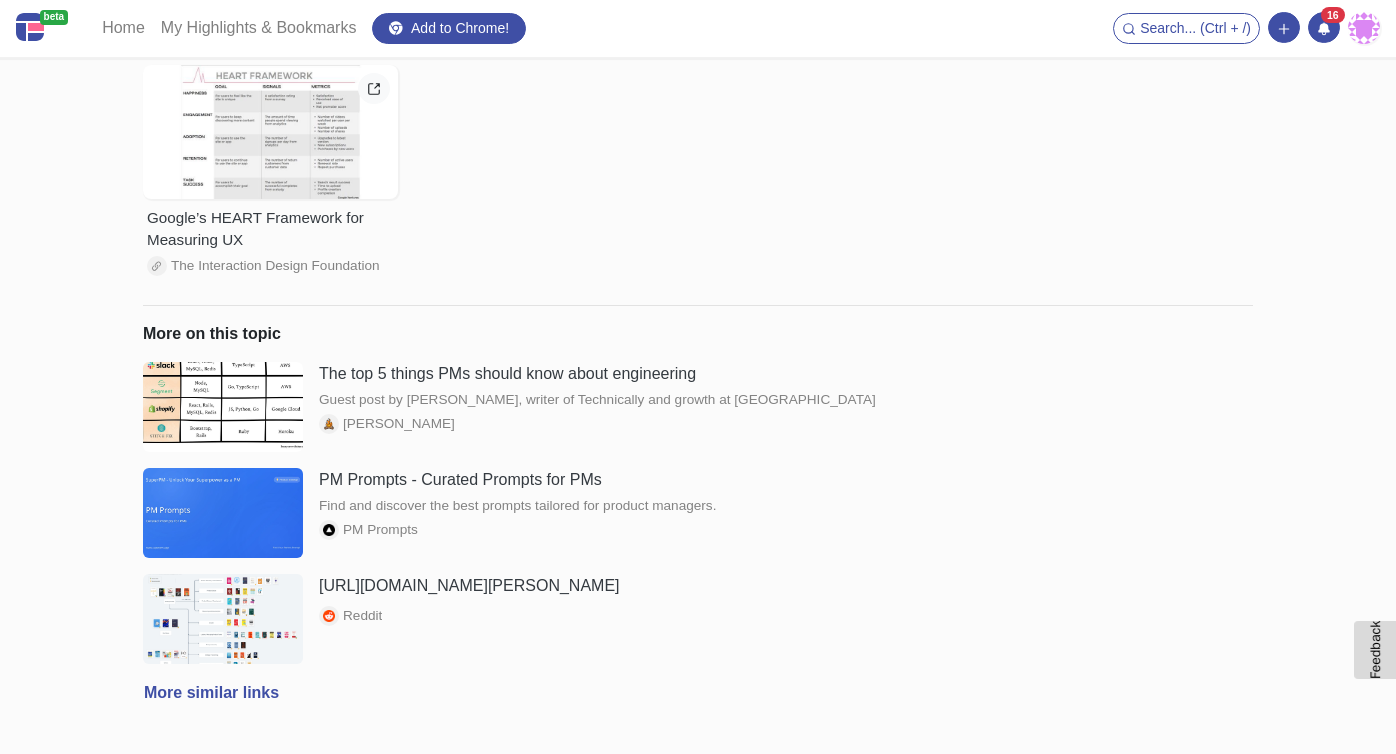 click on "PM Prompts - Curated Prompts for PMs" at bounding box center [517, 480] 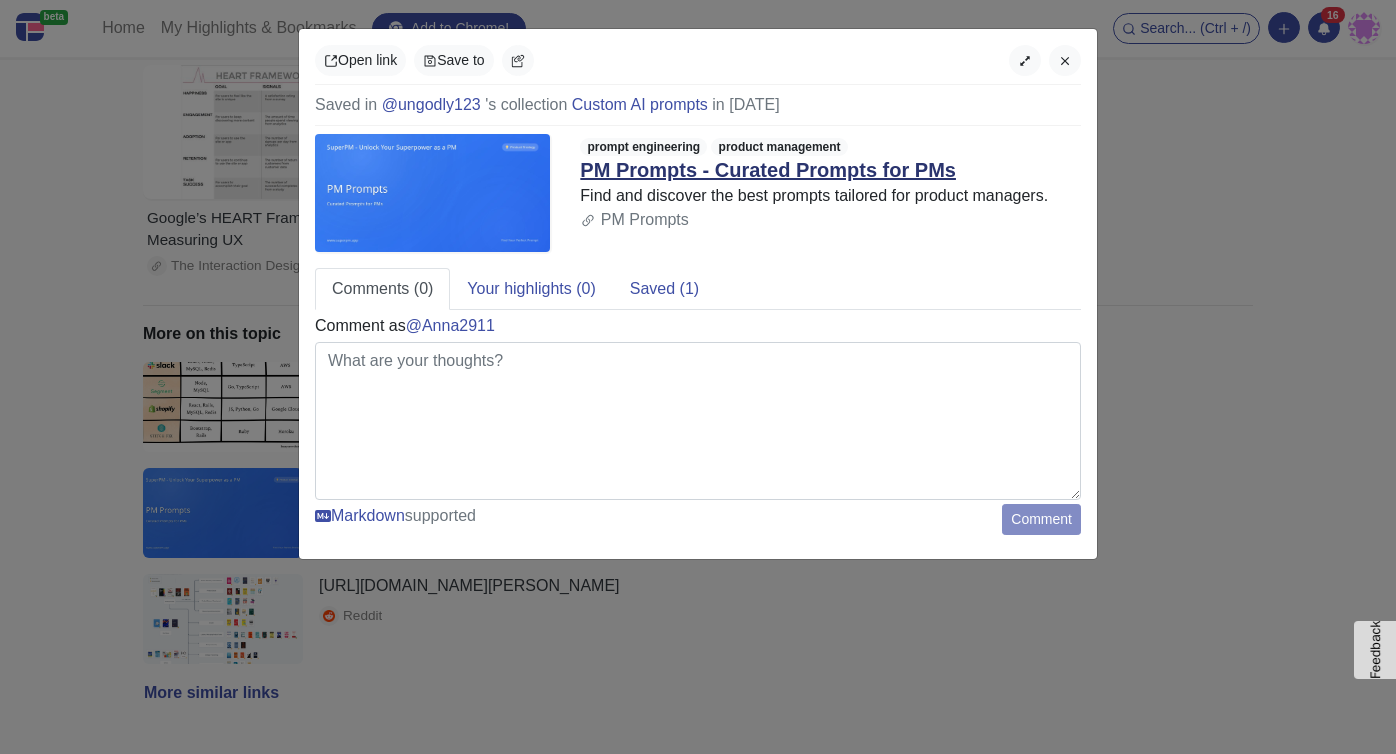 click on "PM Prompts - Curated Prompts for PMs" at bounding box center [768, 170] 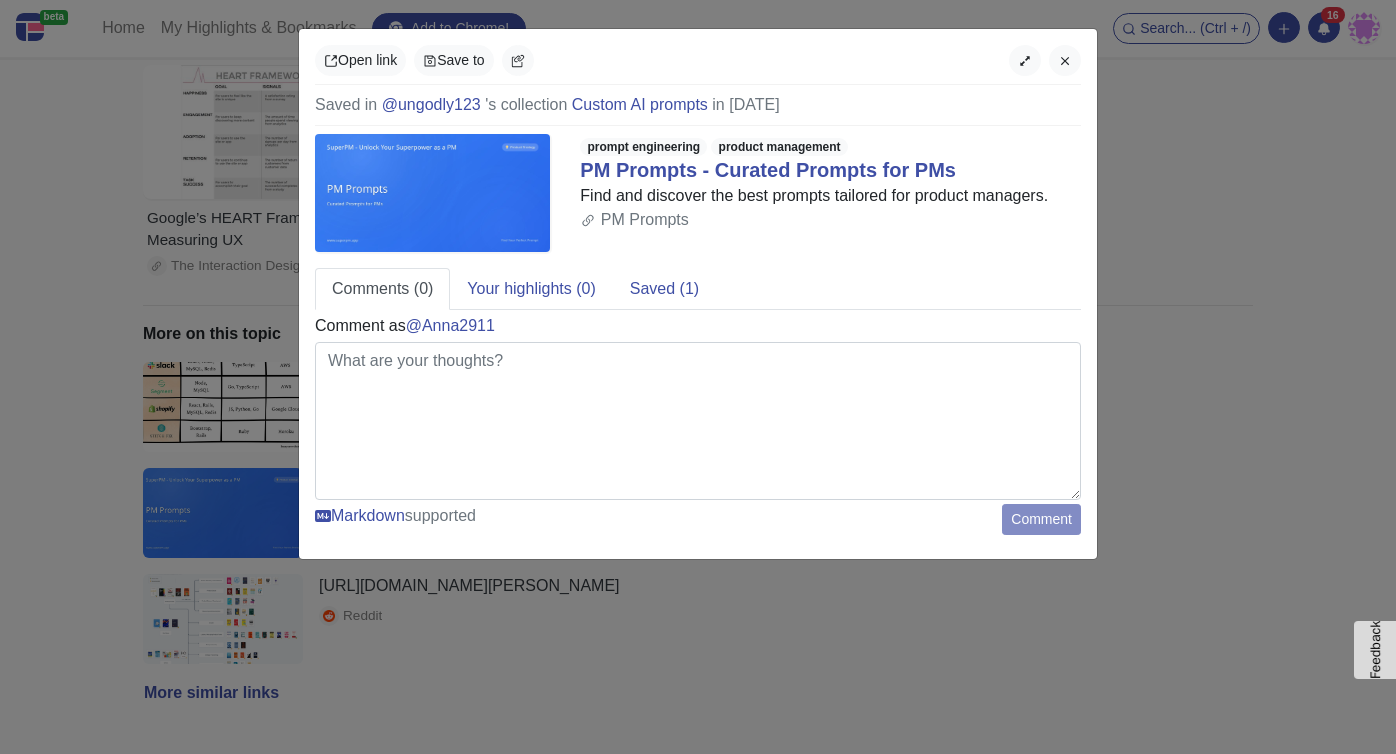 click on "Open link
Save to
Saved in
@ungodly123
's collection
Custom AI prompts
in [DATE]
prompt engineering
product management
PM Prompts - Curated Prompts for PMs
Find and discover the best prompts tailored for product managers.
PM Prompts
Comments (0) Your highlights (0) Saved (1)
Comment as
@Anna2911          Markdown
supported
Comment
Saved 0
highlight
Saved in 1
collection
Custom AI prompts
by @ungodly123" at bounding box center (698, 377) 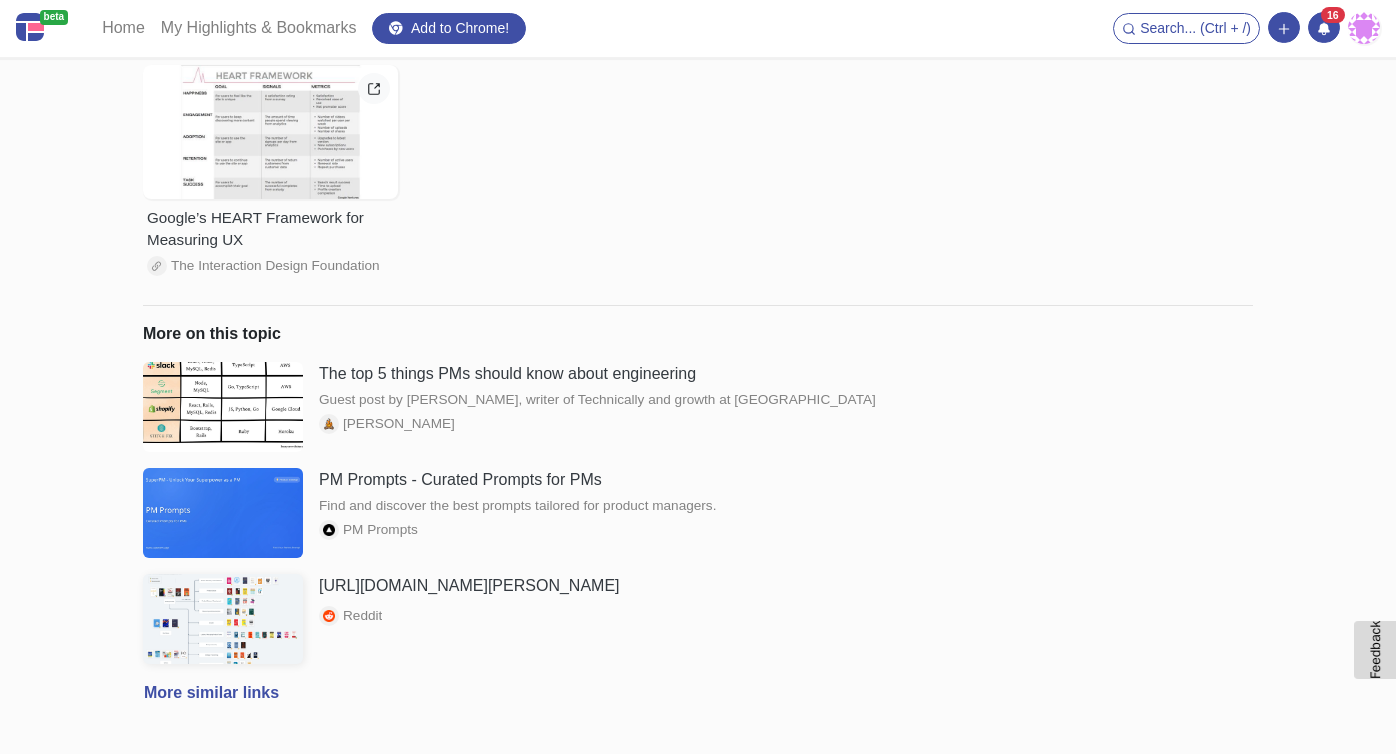 click at bounding box center (223, 619) 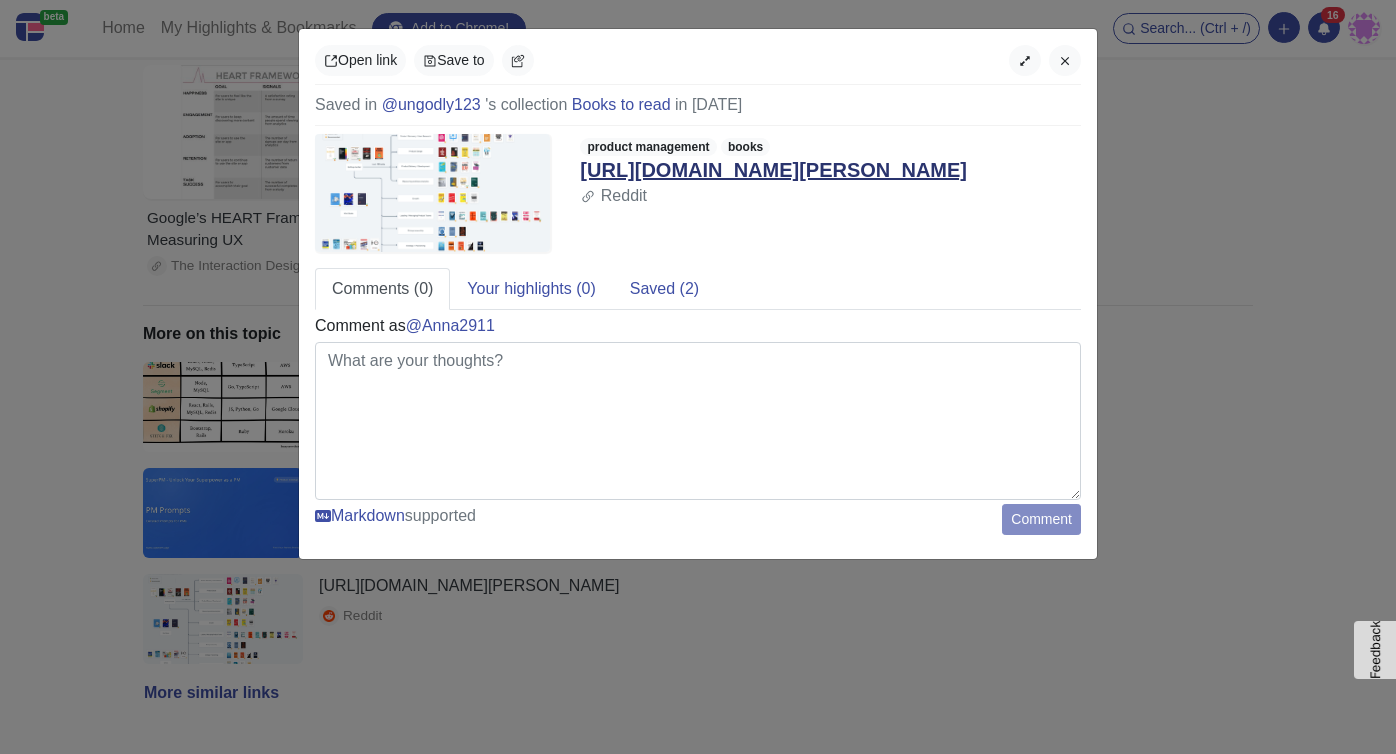 click on "[URL][DOMAIN_NAME][PERSON_NAME]" at bounding box center (773, 170) 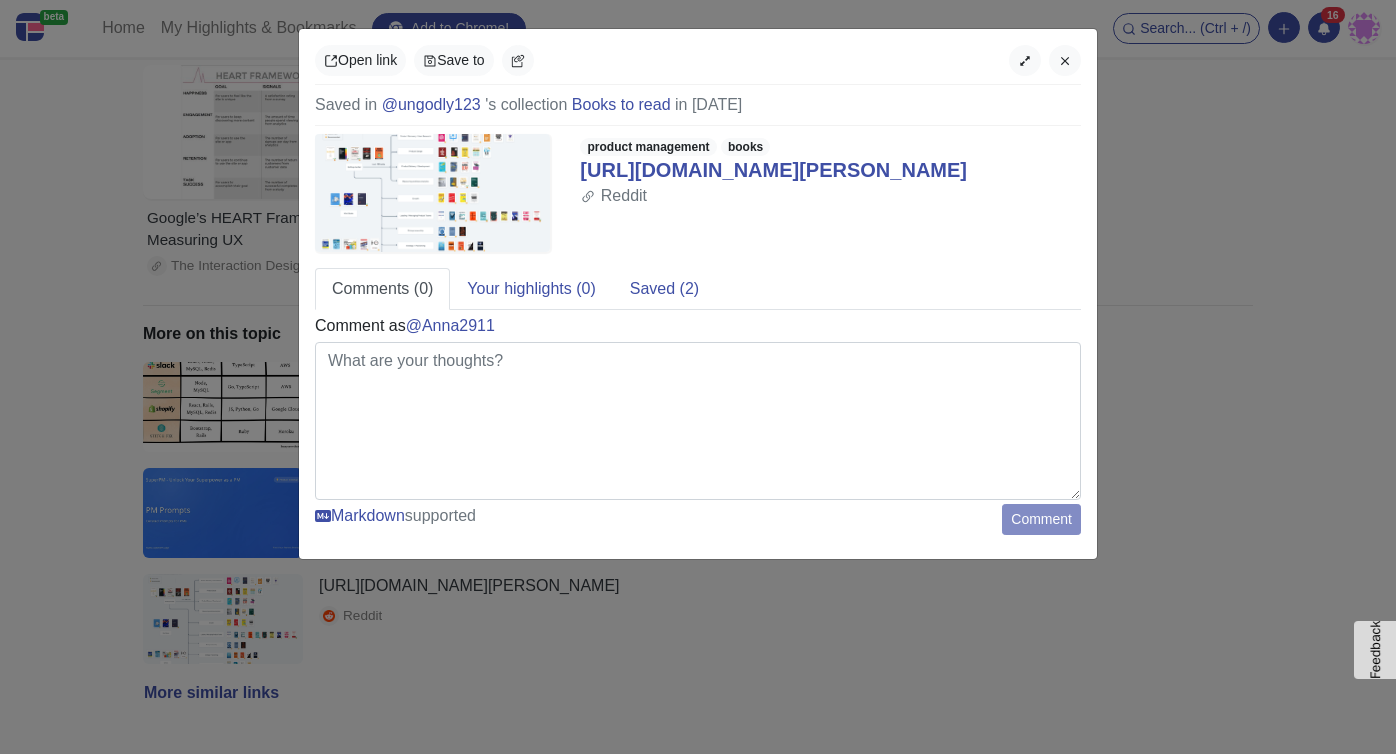 click on "Open link
Save to
Saved in
@ungodly123
's collection
Books to read
in [DATE]
product management
books
[URL][DOMAIN_NAME][PERSON_NAME]
Reddit
Comments (0) Your highlights (0) Saved (2)
Comment as
@Anna2911          Markdown
supported
Comment
Saved 0
highlight
Saved in 2
collections
Reddits
by @ungodly123
Books to read
by @ungodly123" at bounding box center (698, 377) 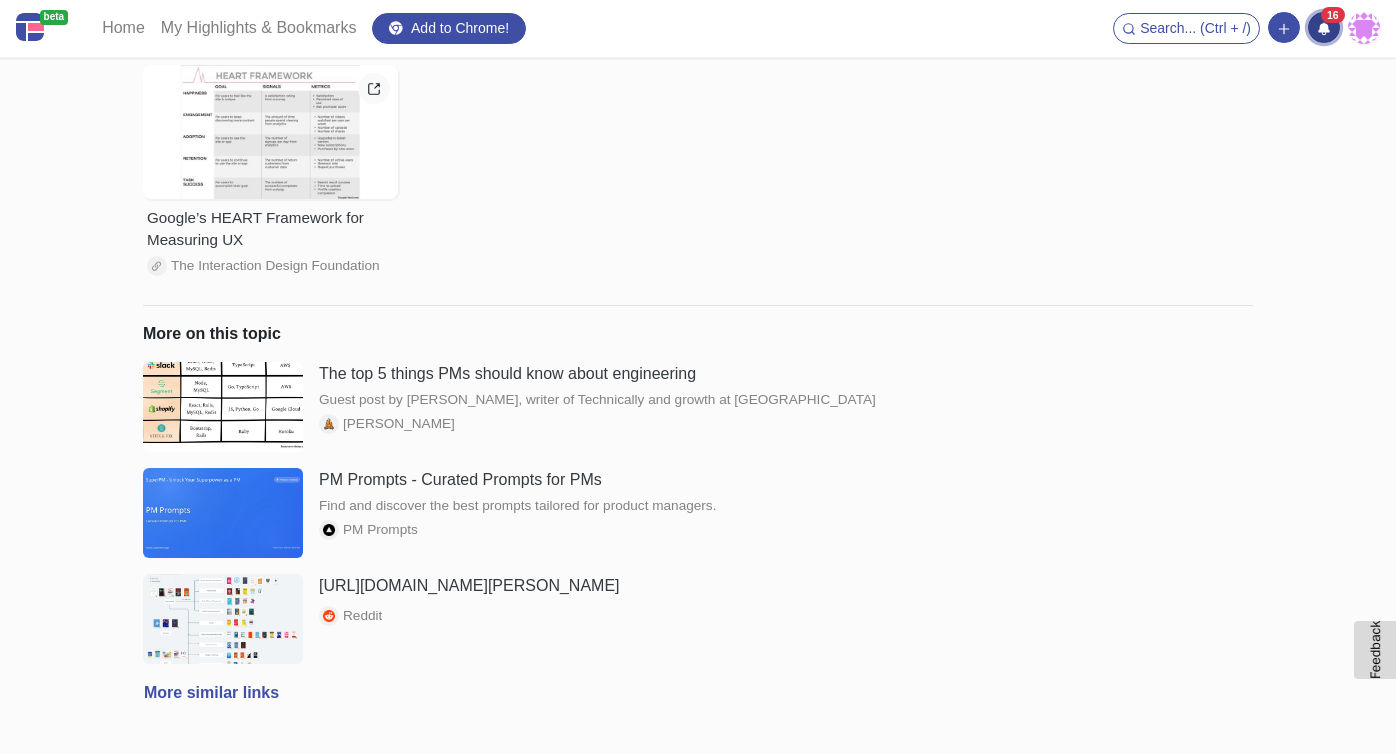 click on "16" at bounding box center [1333, 15] 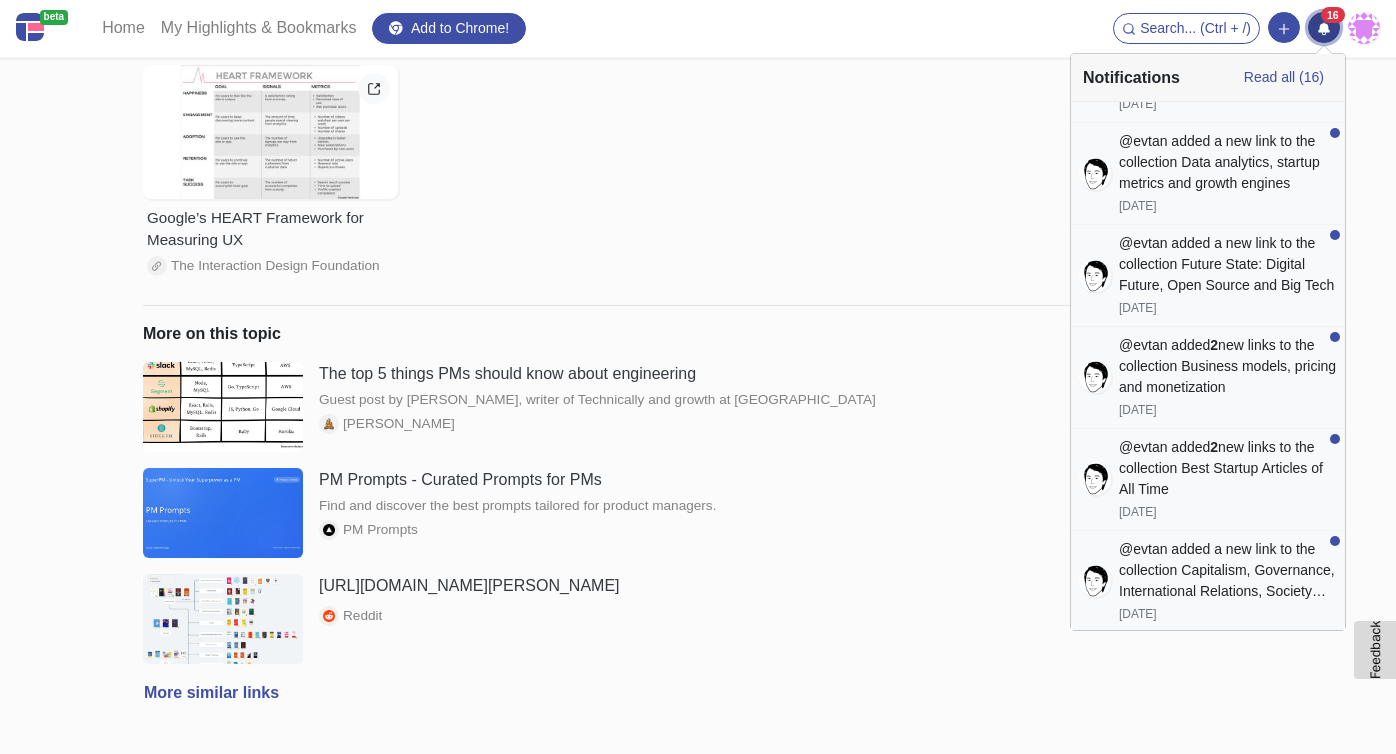 scroll, scrollTop: 521, scrollLeft: 0, axis: vertical 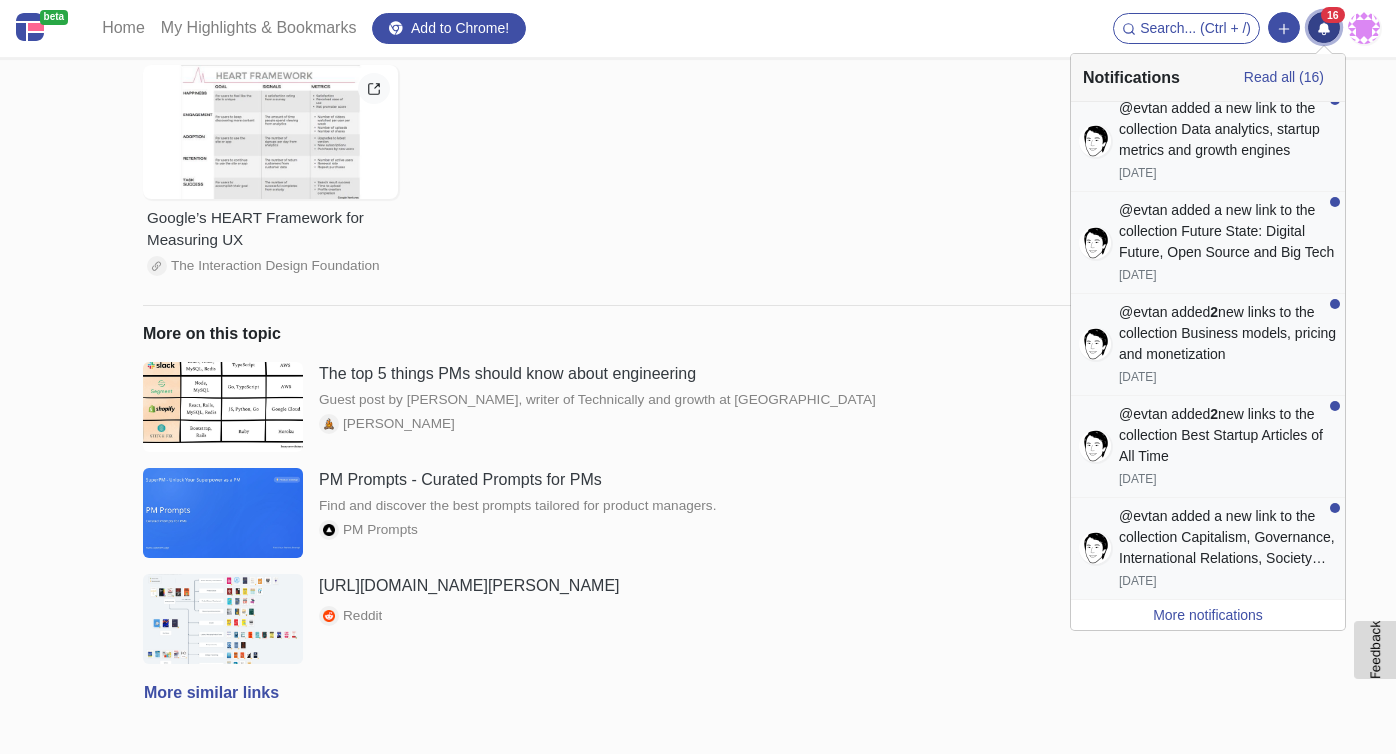 type 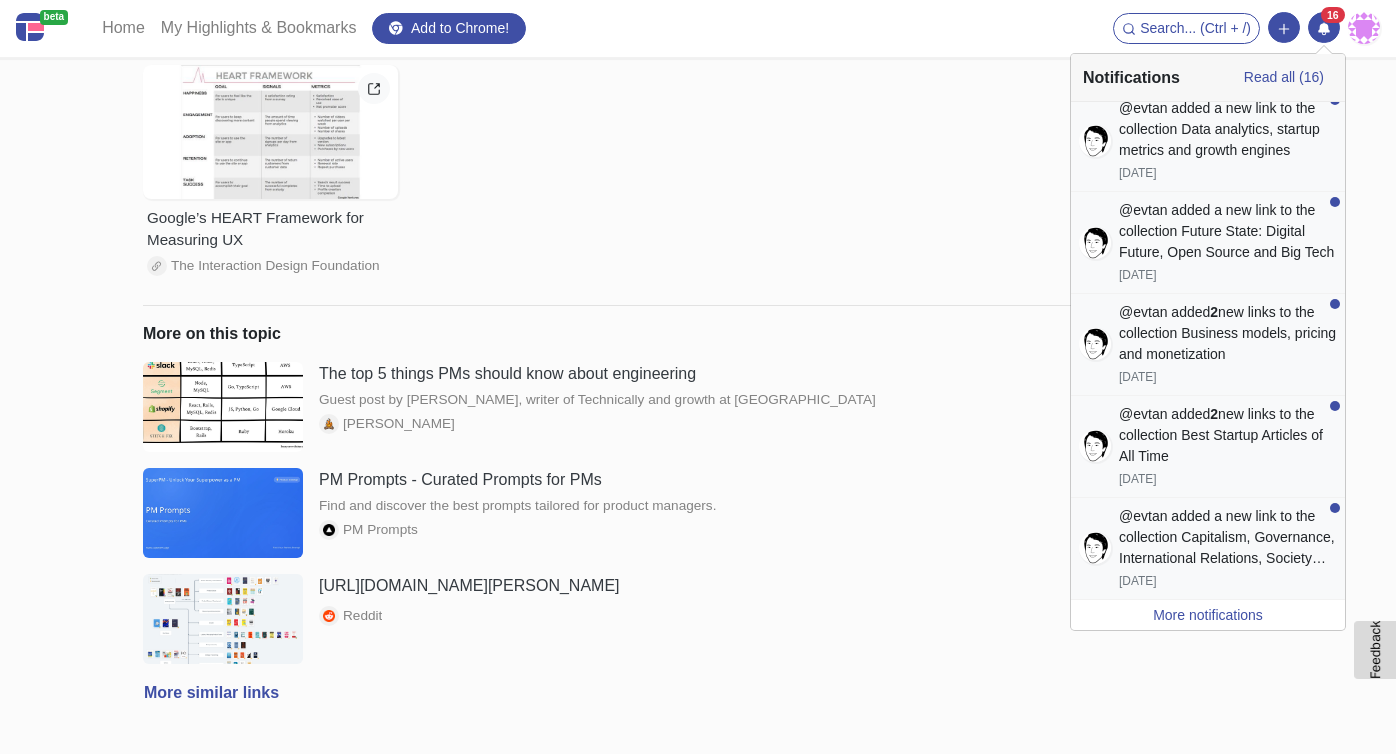 click on "Business models, pricing and monetization" at bounding box center [1227, 343] 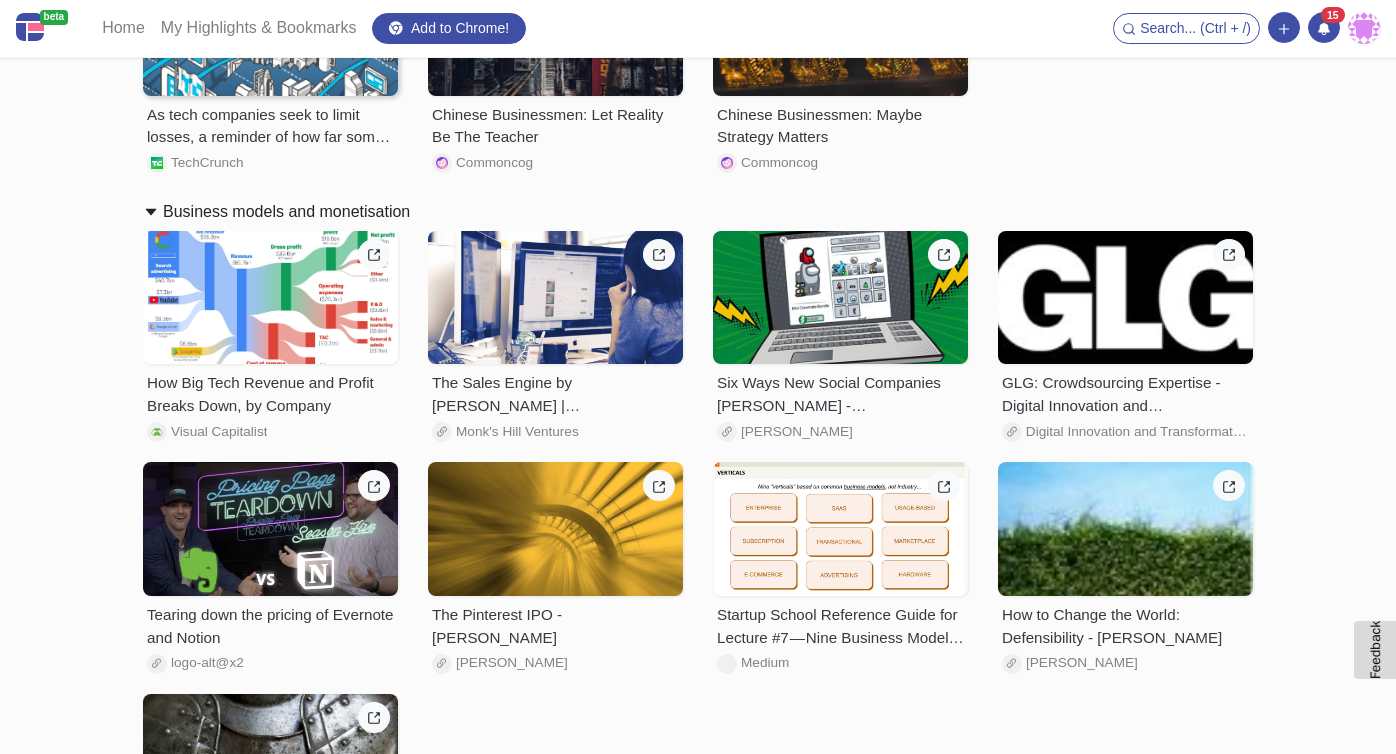 scroll, scrollTop: 540, scrollLeft: 0, axis: vertical 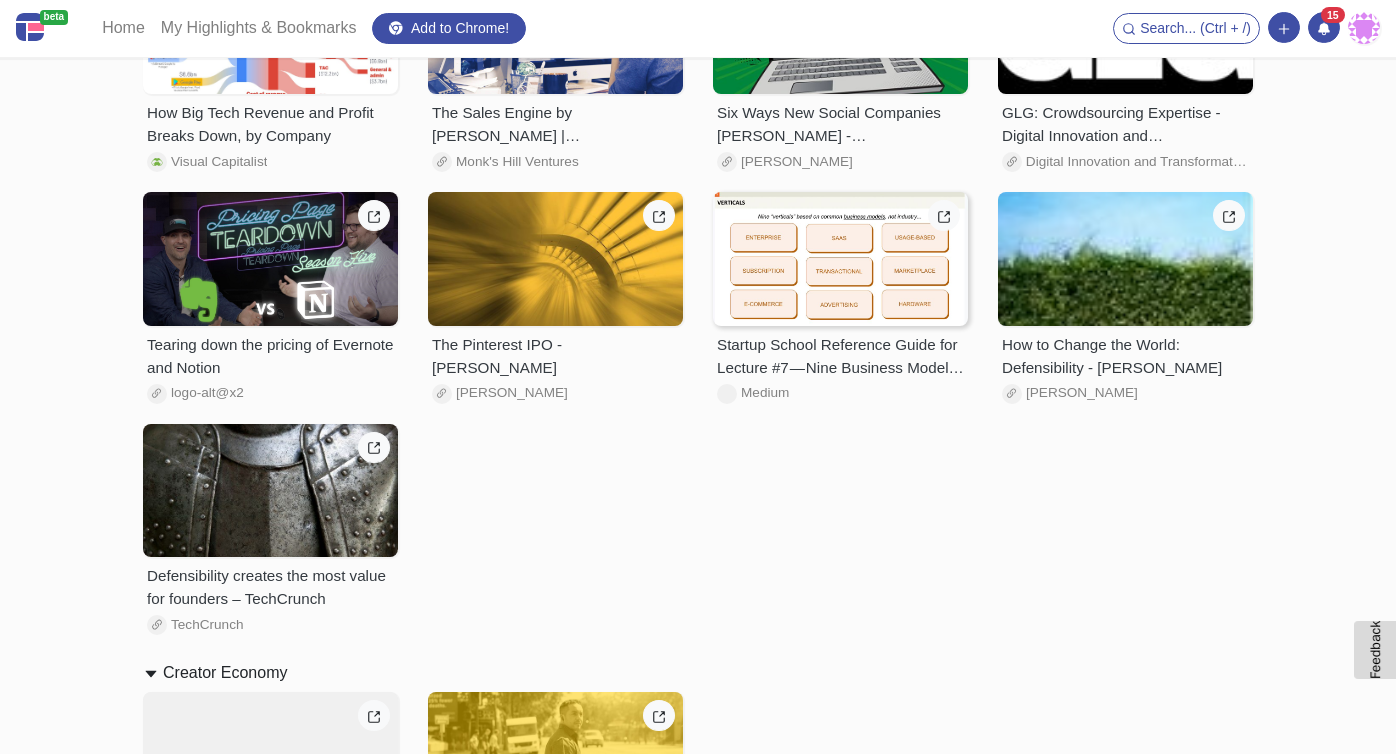 click on "Startup School Reference Guide for Lecture #7 — Nine Business Models and the Metrics Investors…" at bounding box center [840, 357] 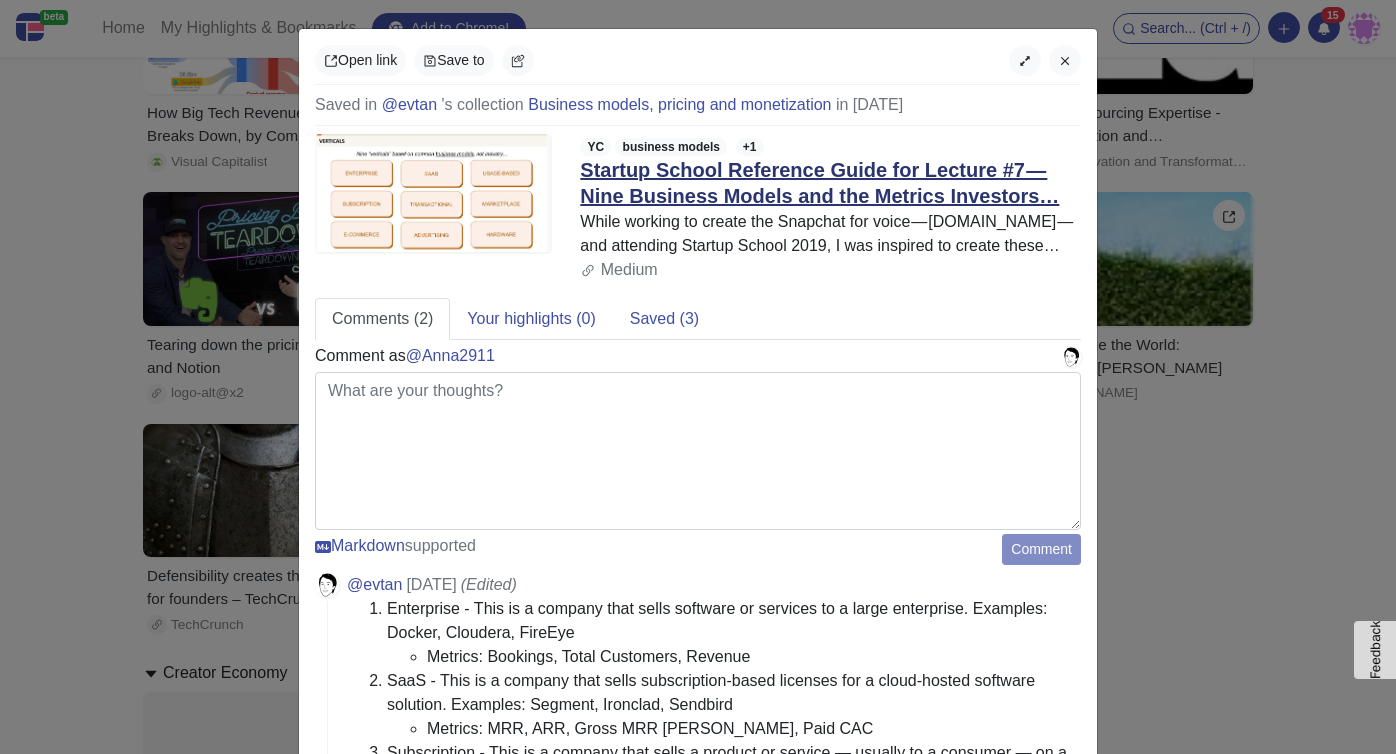 click on "Startup School Reference Guide for Lecture #7 — Nine Business Models and the Metrics Investors…" at bounding box center [819, 183] 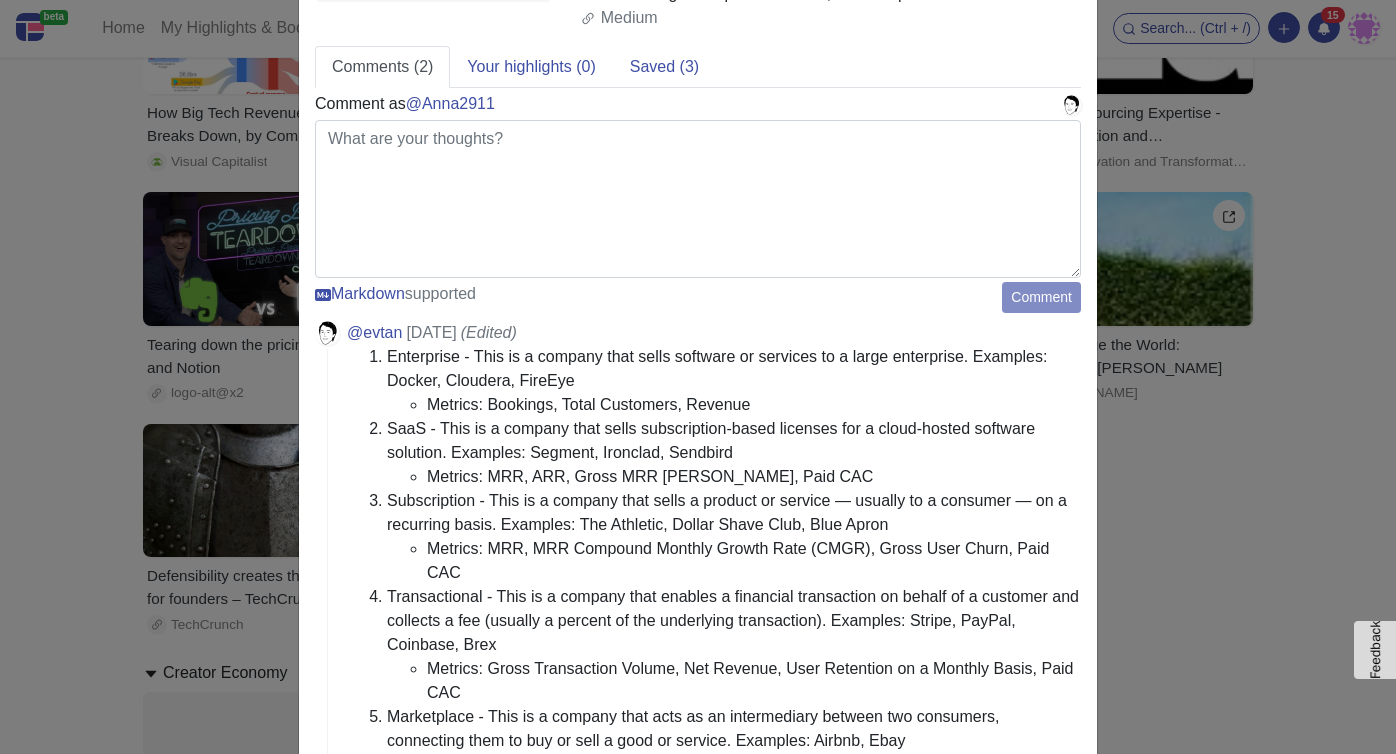 scroll, scrollTop: 379, scrollLeft: 0, axis: vertical 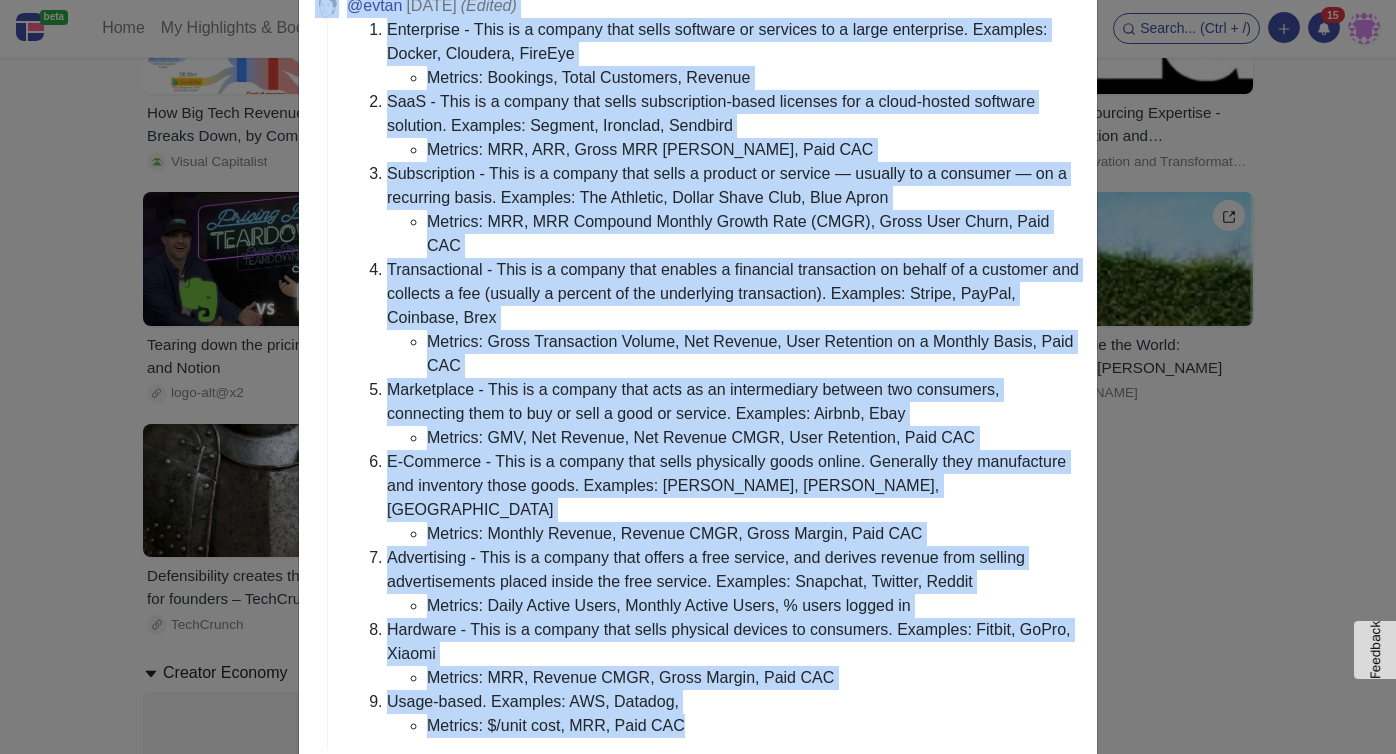 drag, startPoint x: 366, startPoint y: 218, endPoint x: 739, endPoint y: 706, distance: 614.2255 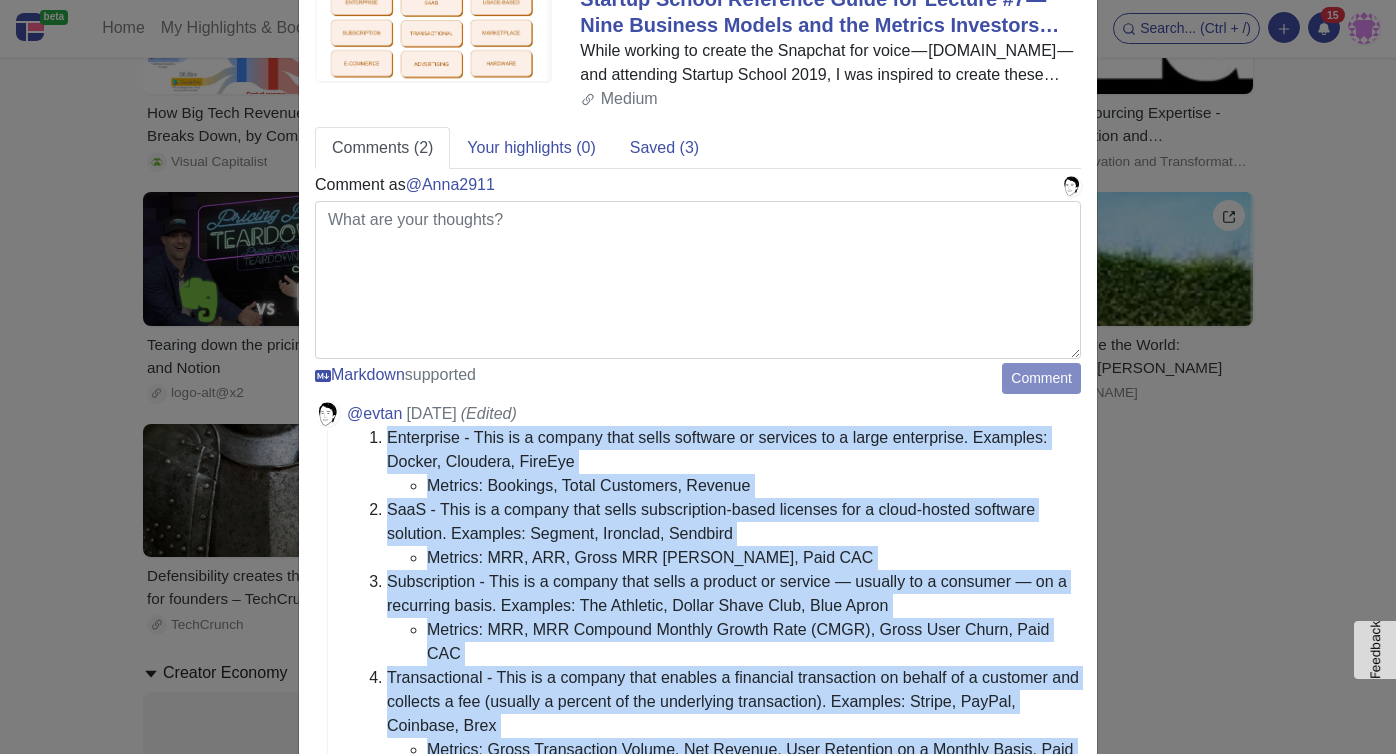 scroll, scrollTop: 0, scrollLeft: 0, axis: both 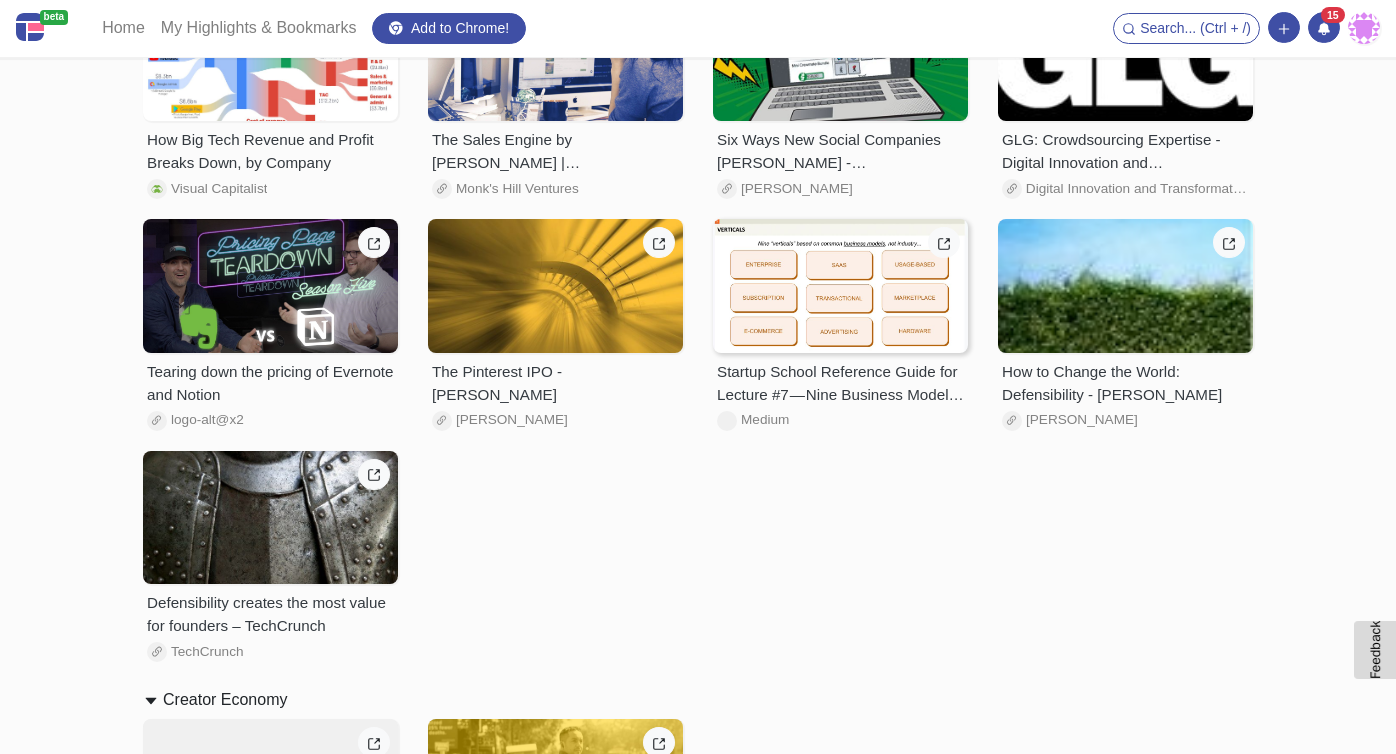 click on "Startup School Reference Guide for Lecture #7 — Nine Business Models and the Metrics Investors…" at bounding box center [840, 384] 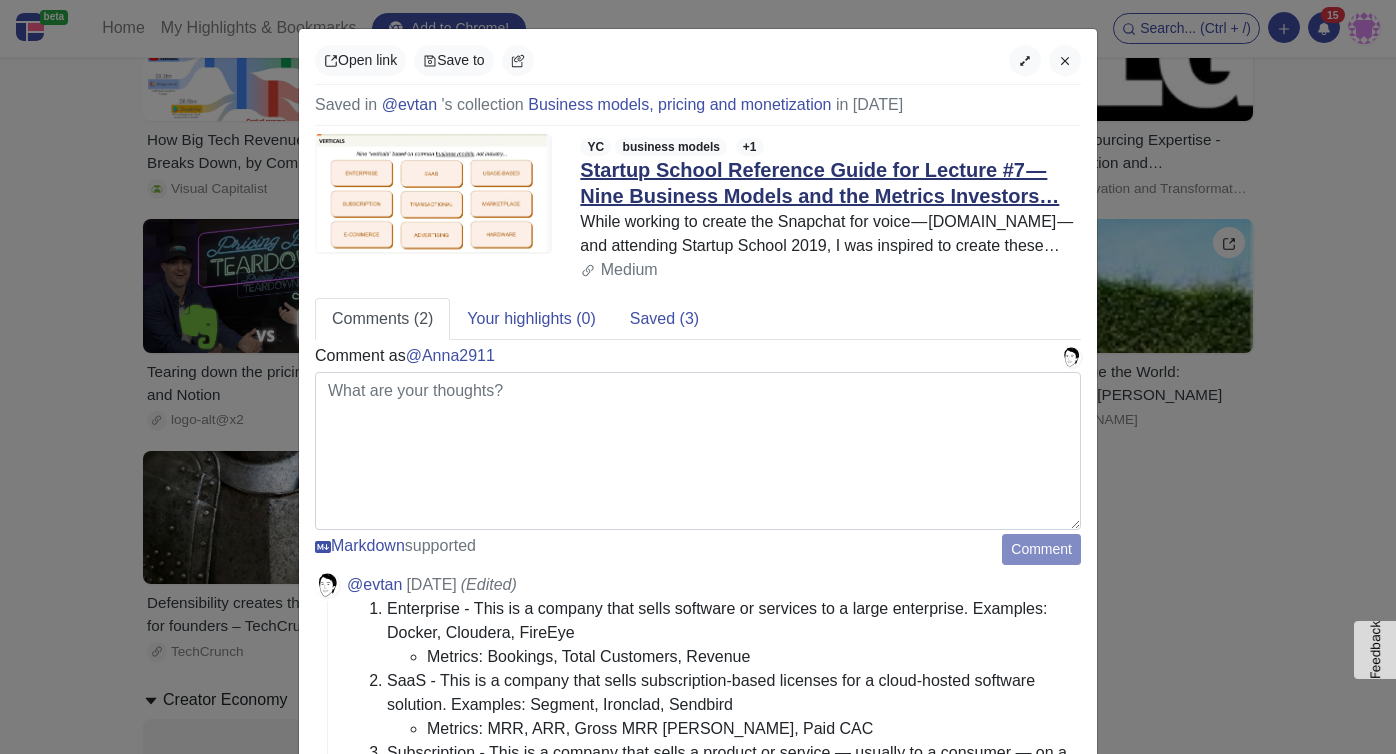 drag, startPoint x: 572, startPoint y: 162, endPoint x: 995, endPoint y: 202, distance: 424.88705 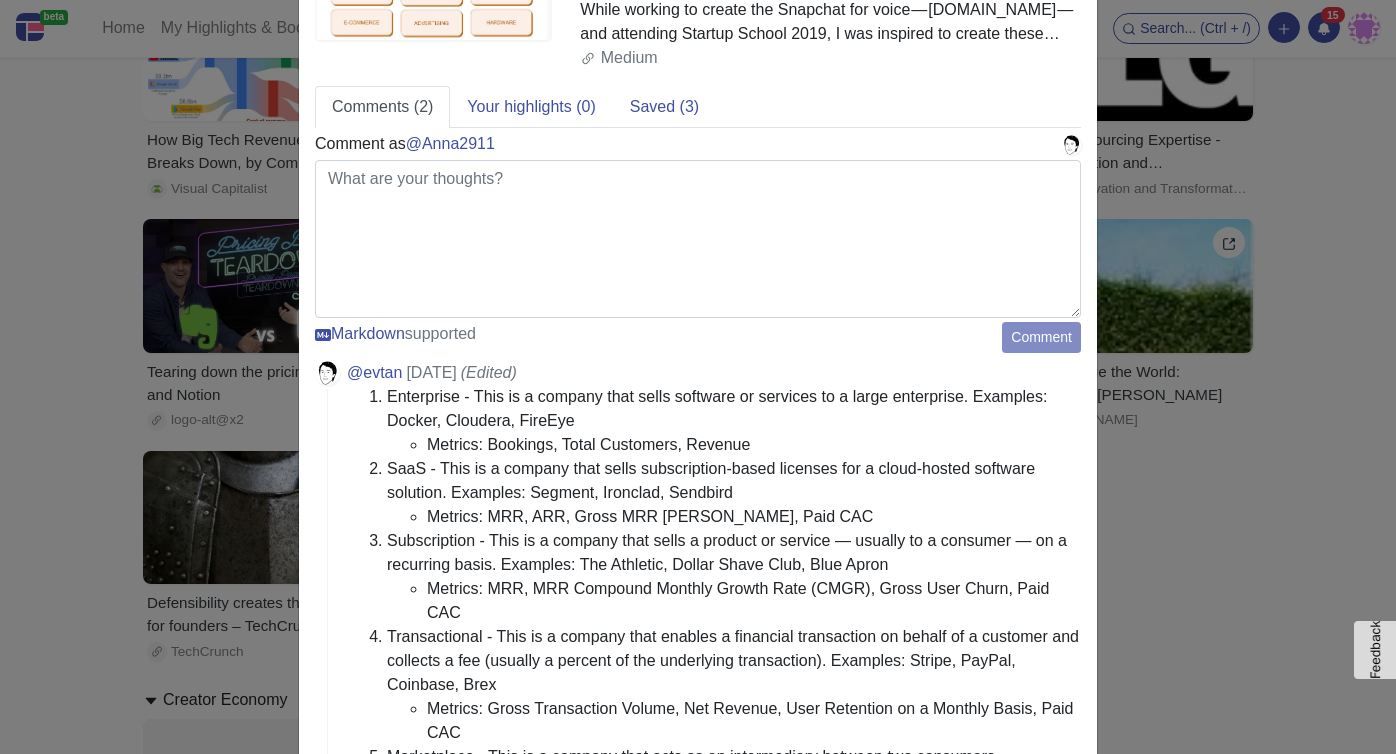 scroll, scrollTop: 273, scrollLeft: 0, axis: vertical 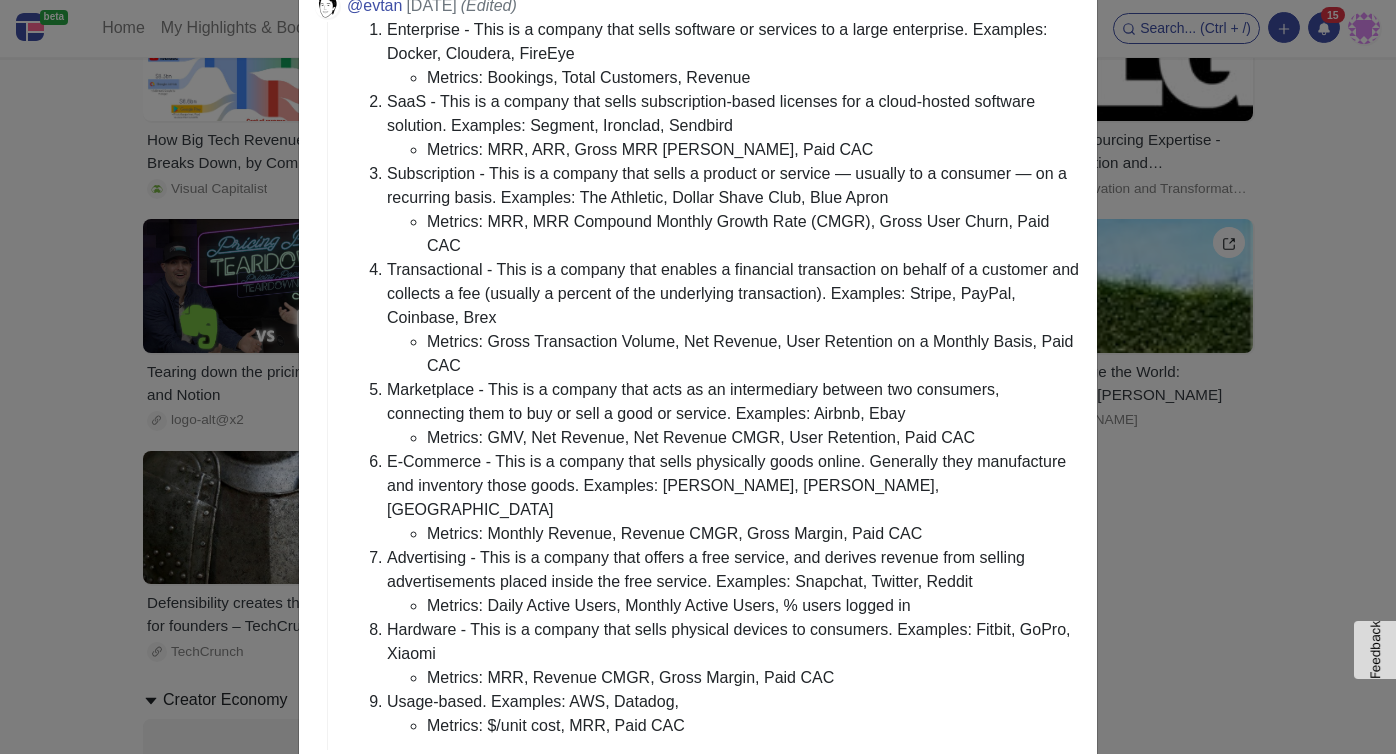 click on "Open link
Save to
Saved in
@evtan
's collection
Business models, pricing and monetization
in [DATE]
YC
business models
+1
Startup School Reference Guide for Lecture #7 — Nine Business Models and the Metrics Investors…
While working to create the Snapchat for voice — [DOMAIN_NAME] — and attending Startup School 2019, I was inspired to create these “Cliffs…
Medium
Comments (2) Your highlights (0) Saved (3)
Comment as
@Anna2911          Markdown
supported
Comment
@evtan
[DATE]
(Edited)
Enterprise - This is a company that sells software or services to a large enterprise. Examples: Docker, Cloudera, FireEye
Metrics: Bookings, Total Customers, Revenue
Metrics: MRR, ARR, Gross MRR [PERSON_NAME], Paid CAC" at bounding box center [698, 377] 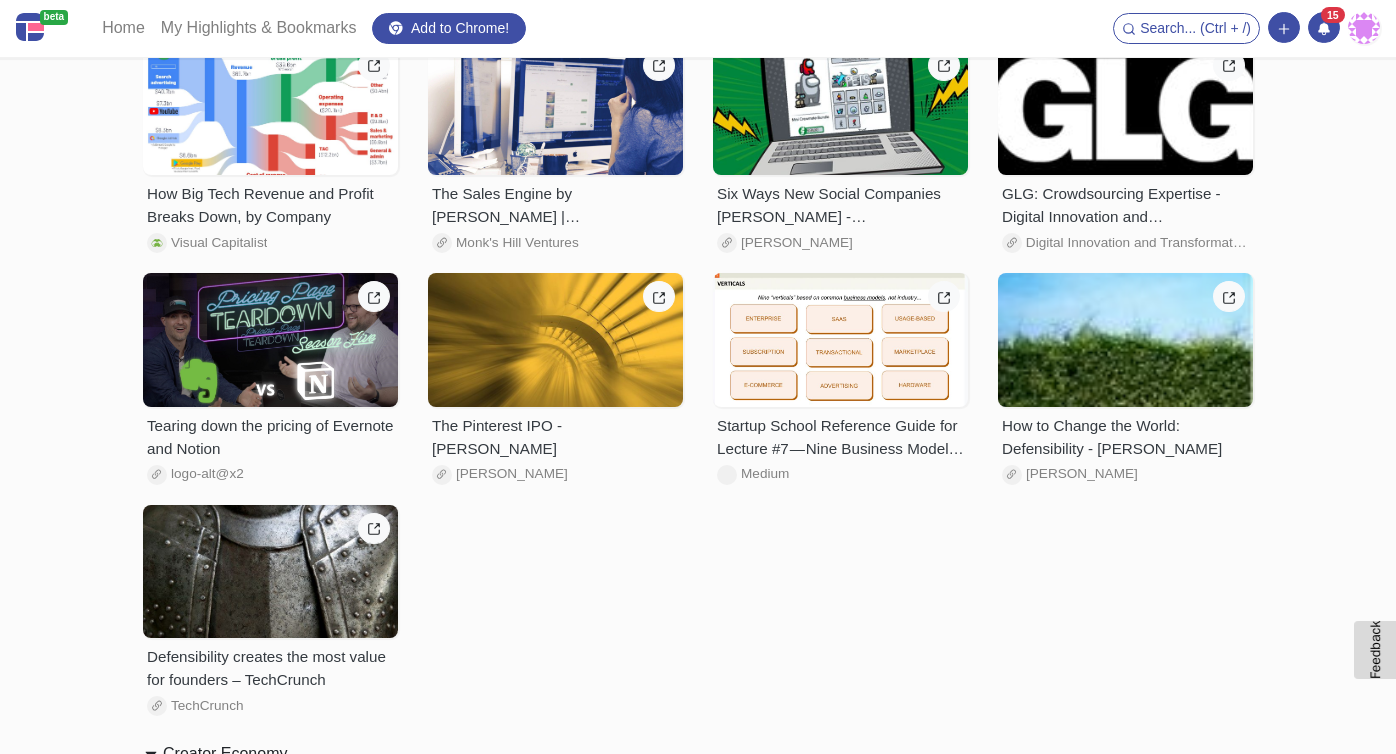 scroll, scrollTop: 168, scrollLeft: 0, axis: vertical 